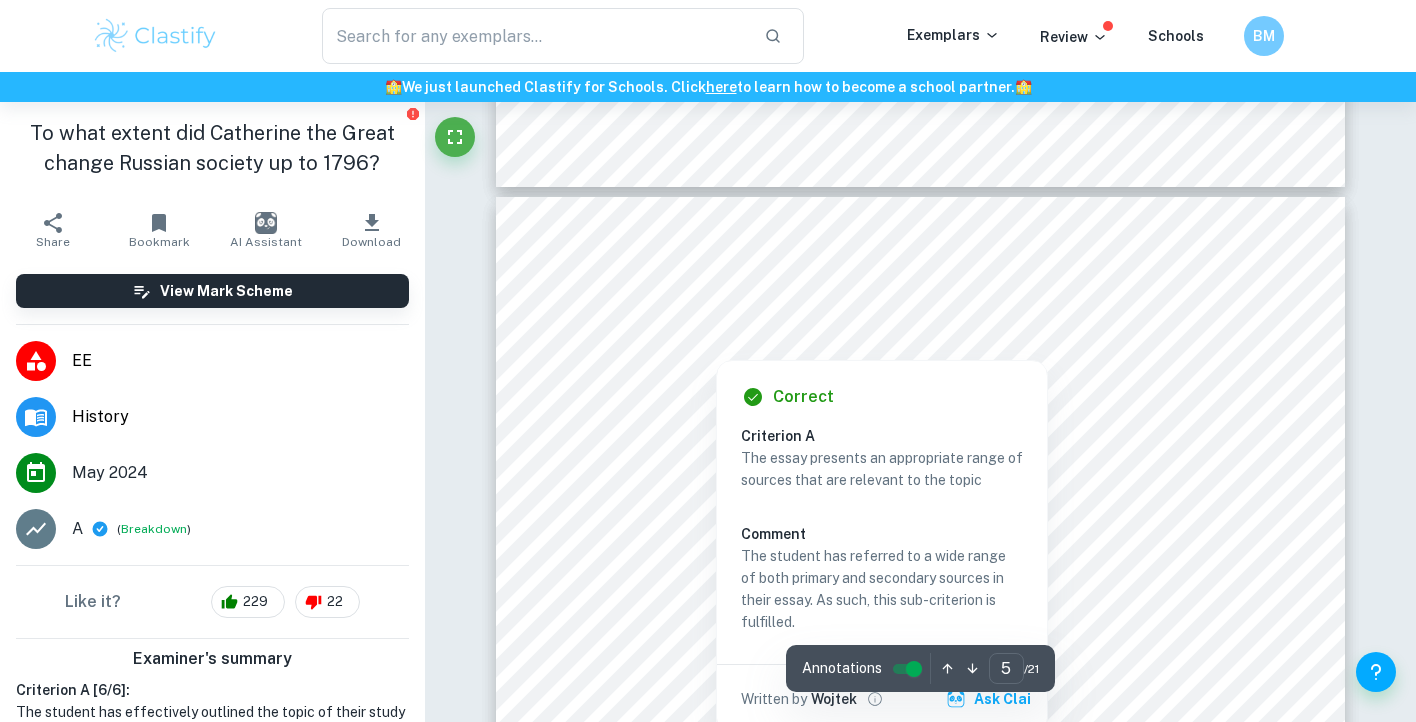 scroll, scrollTop: 4913, scrollLeft: 0, axis: vertical 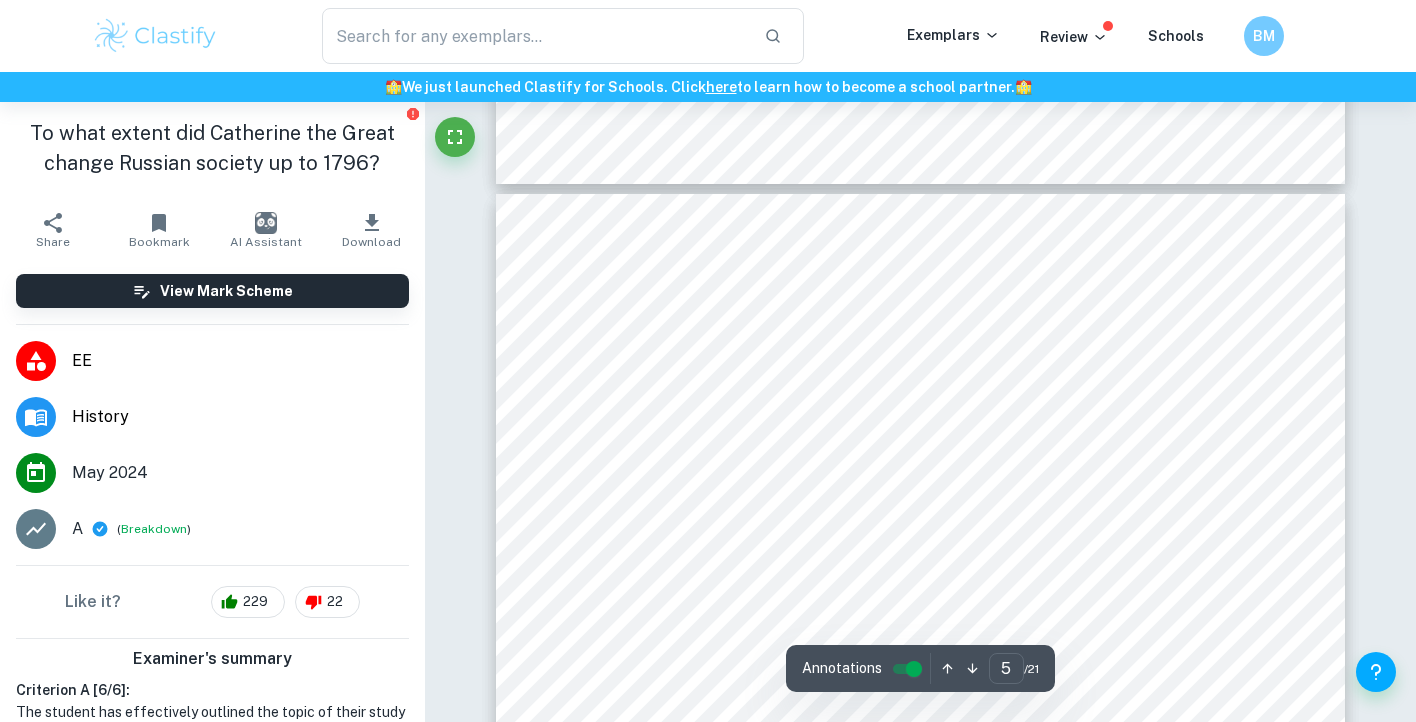 click at bounding box center [920, 501] 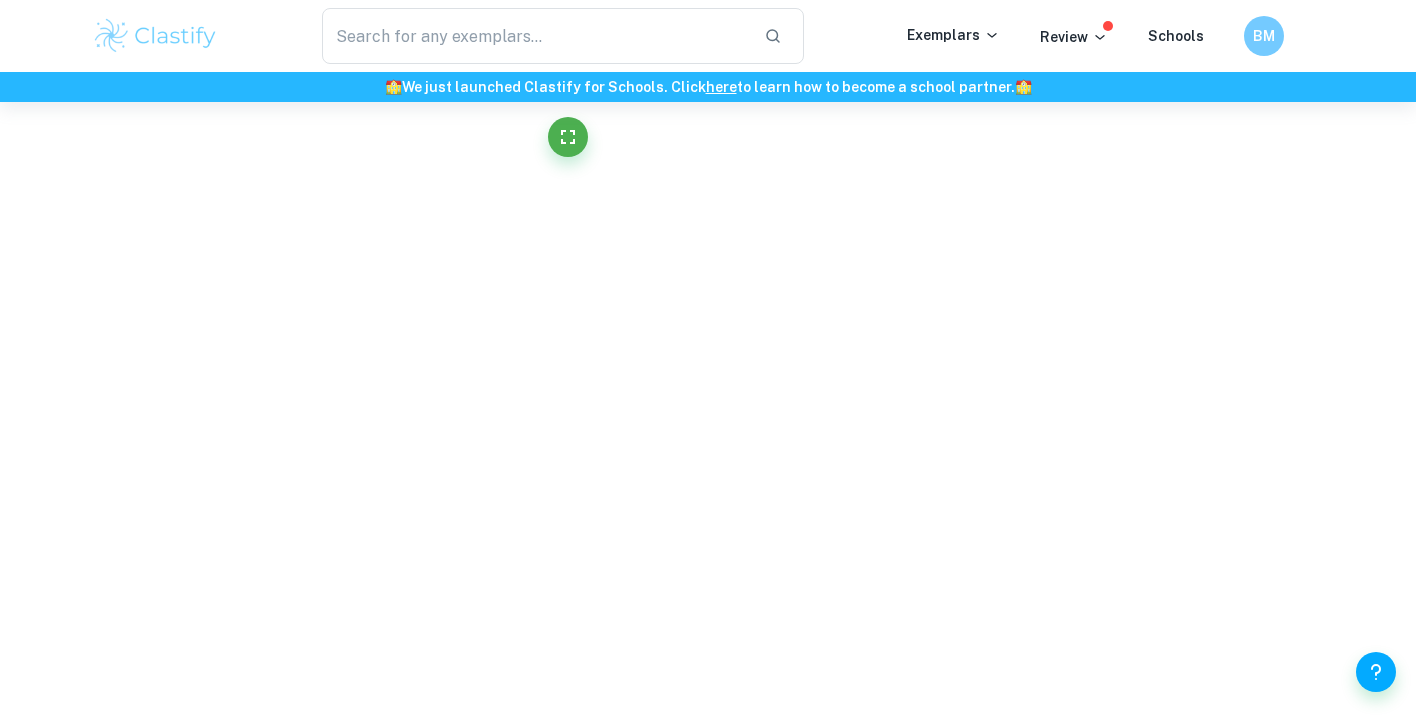 click on "We value your privacy We use cookies to enhance your browsing experience, serve personalised ads or content, and analyse our traffic. By clicking "Accept All", you consent to our use of cookies.   Cookie Policy Customise   Reject All   Accept All   Customise Consent Preferences   We use cookies to help you navigate efficiently and perform certain functions. You will find detailed information about all cookies under each consent category below. The cookies that are categorised as "Necessary" are stored on your browser as they are essential for enabling the basic functionalities of the site. ...  Show more For more information on how Google's third-party cookies operate and handle your data, see:   Google Privacy Policy Necessary Always Active Necessary cookies are required to enable the basic features of this site, such as providing secure log-in or adjusting your consent preferences. These cookies do not store any personally identifiable data. Functional Analytics Performance Advertisement Uncategorised" at bounding box center (708, -4552) 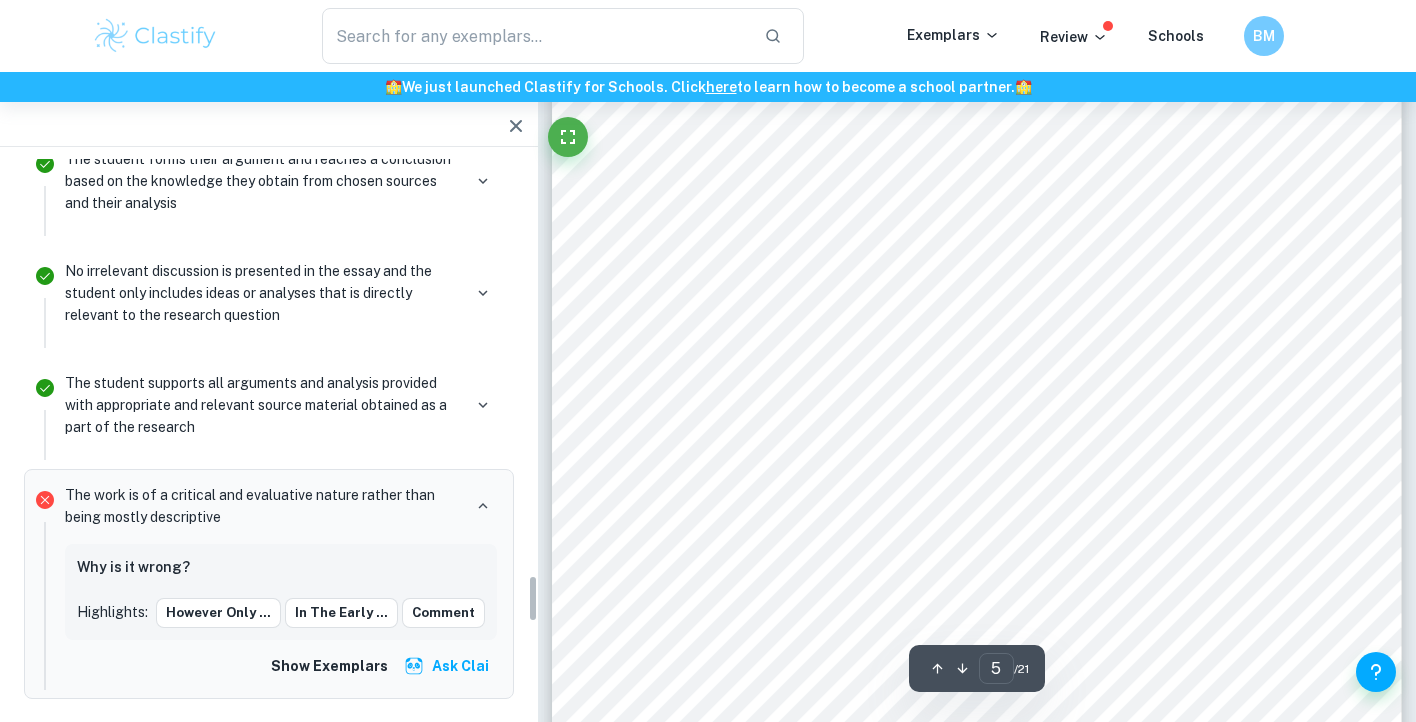 scroll, scrollTop: 4868, scrollLeft: 0, axis: vertical 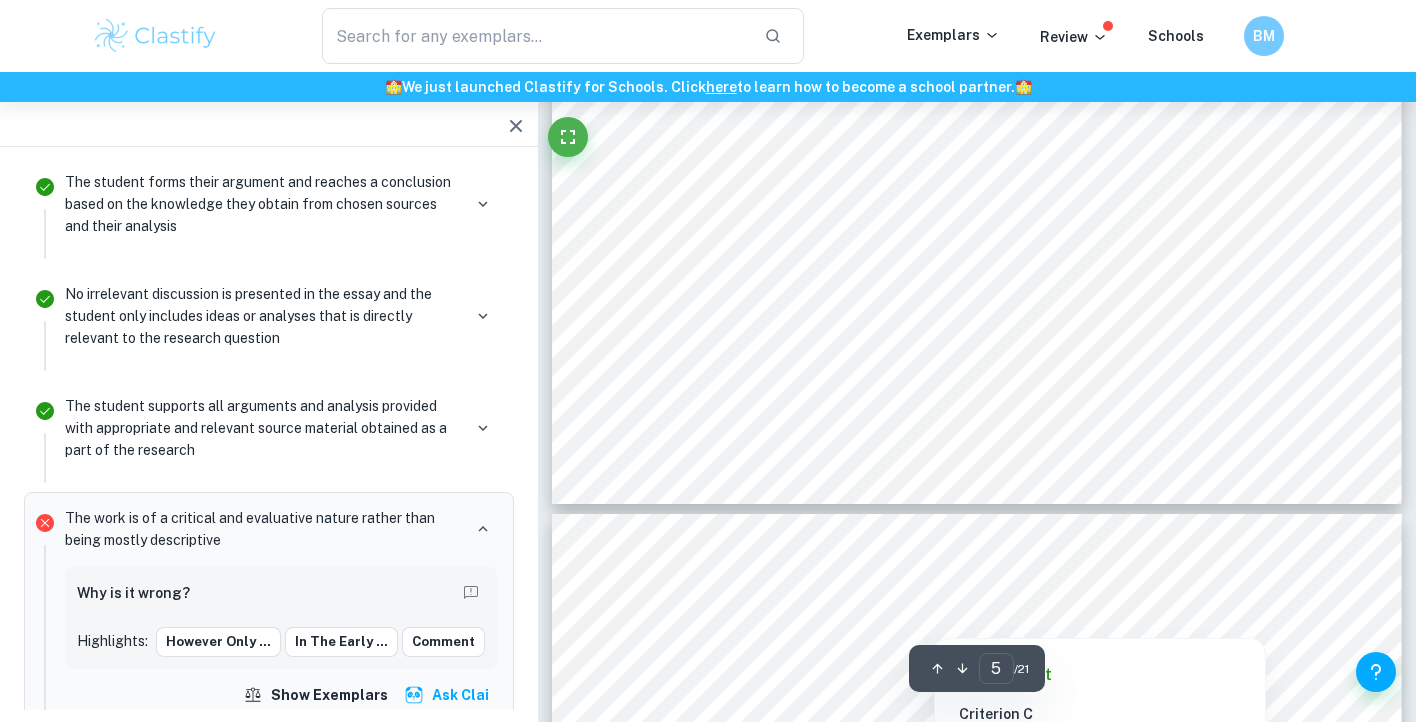 click at bounding box center (934, 622) 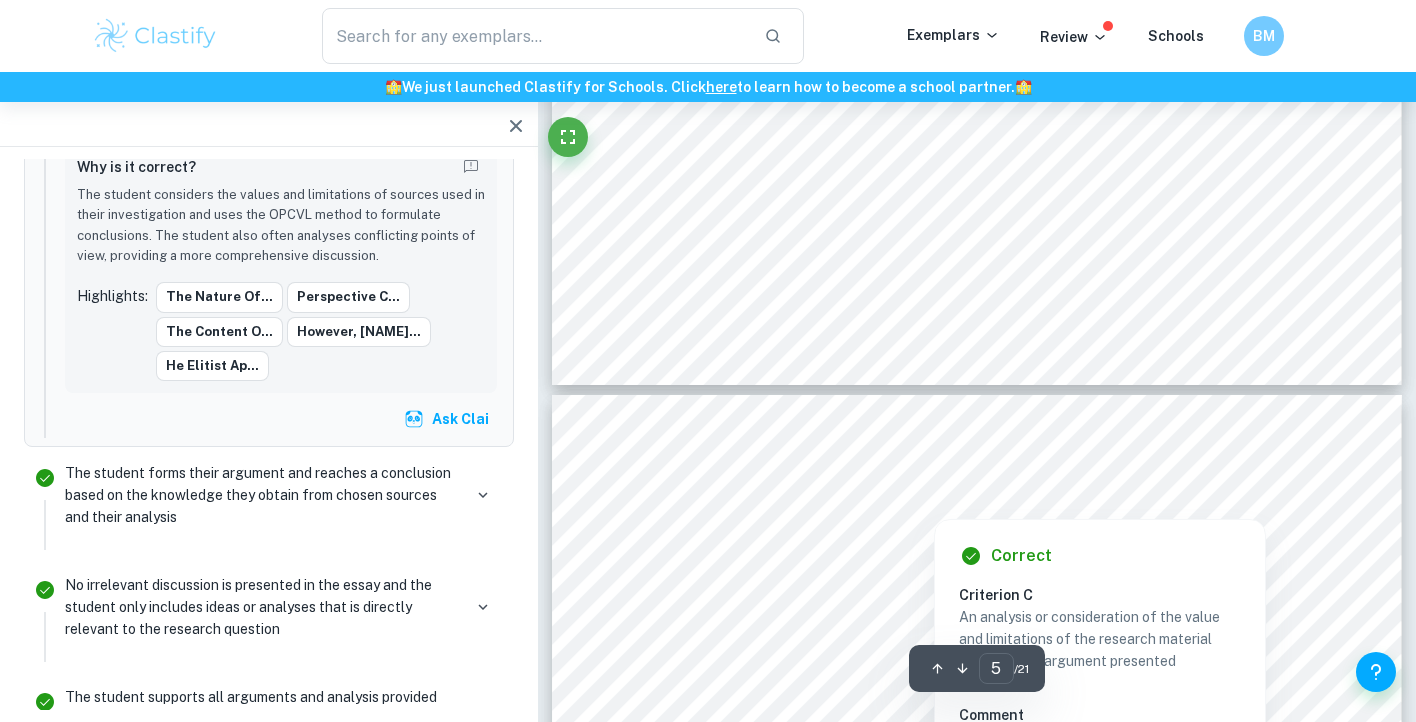 scroll, scrollTop: 5806, scrollLeft: 0, axis: vertical 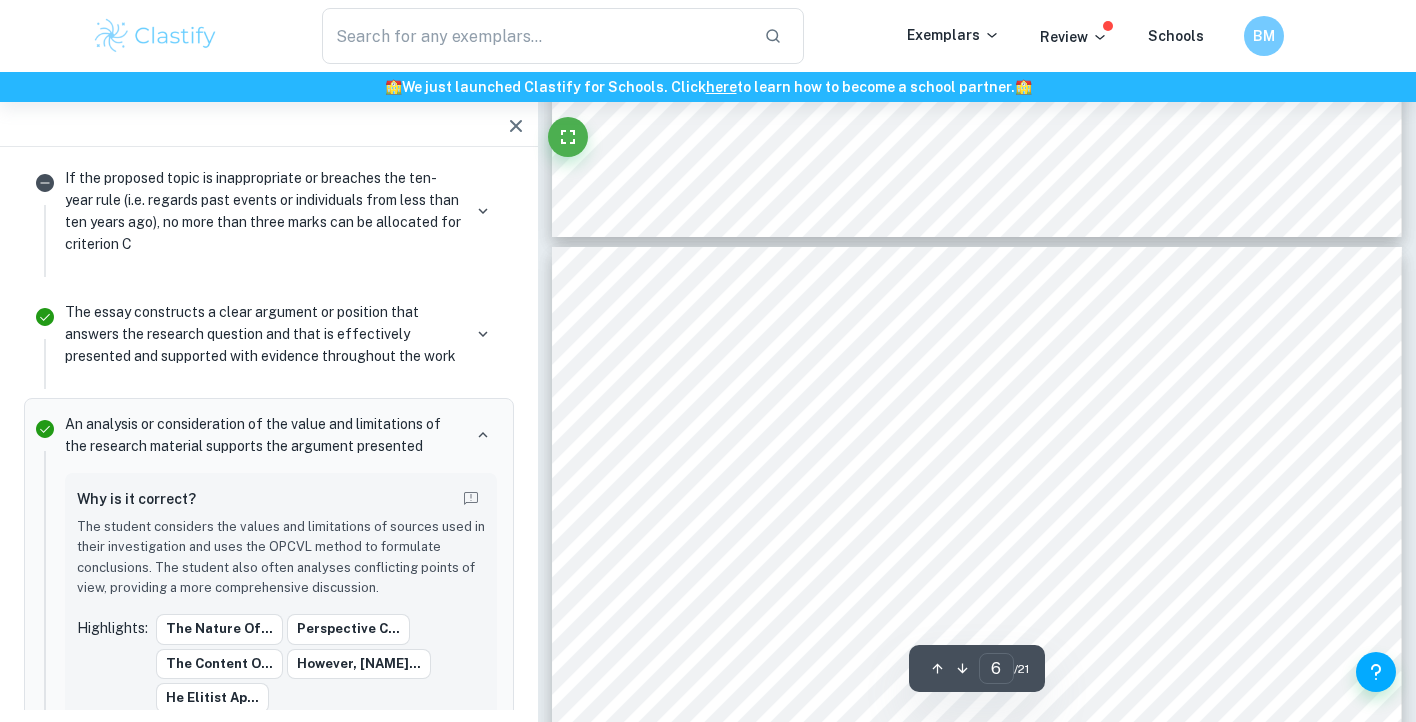 click at bounding box center [977, 593] 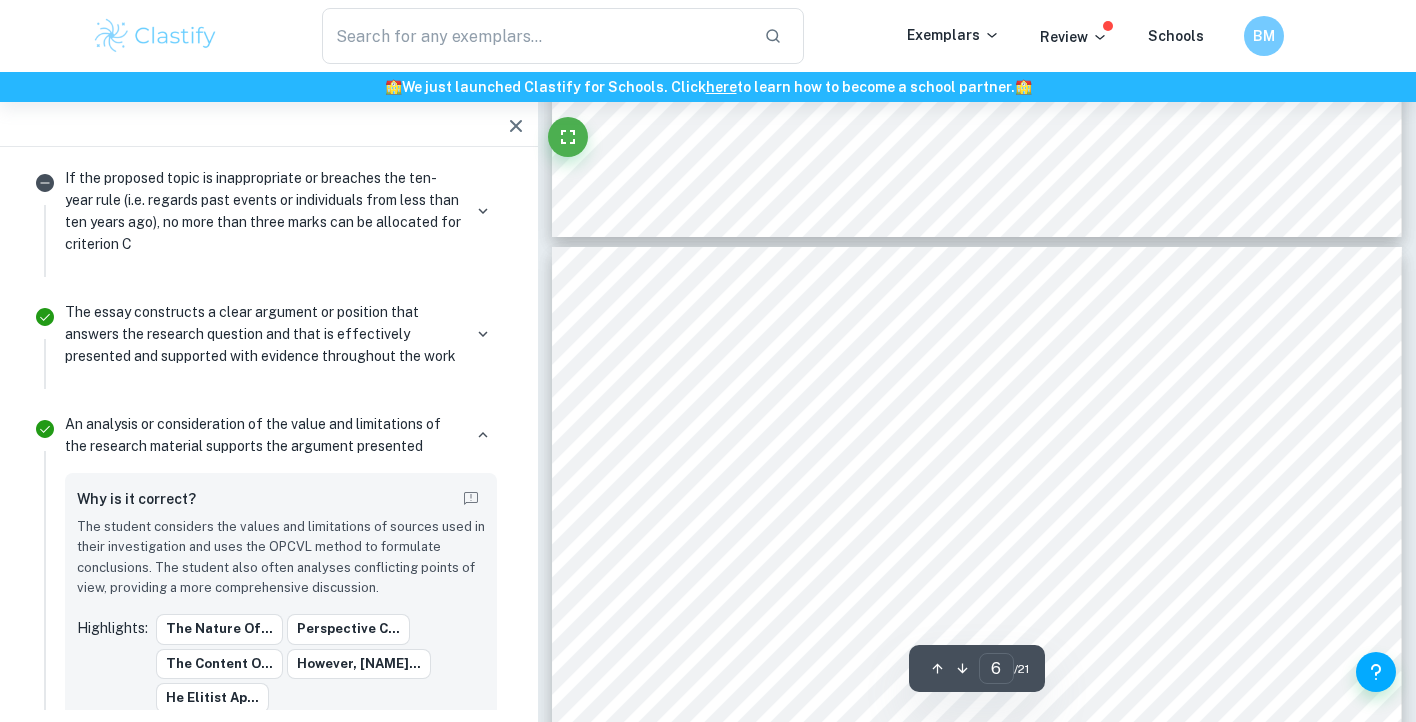 scroll, scrollTop: 3338, scrollLeft: 0, axis: vertical 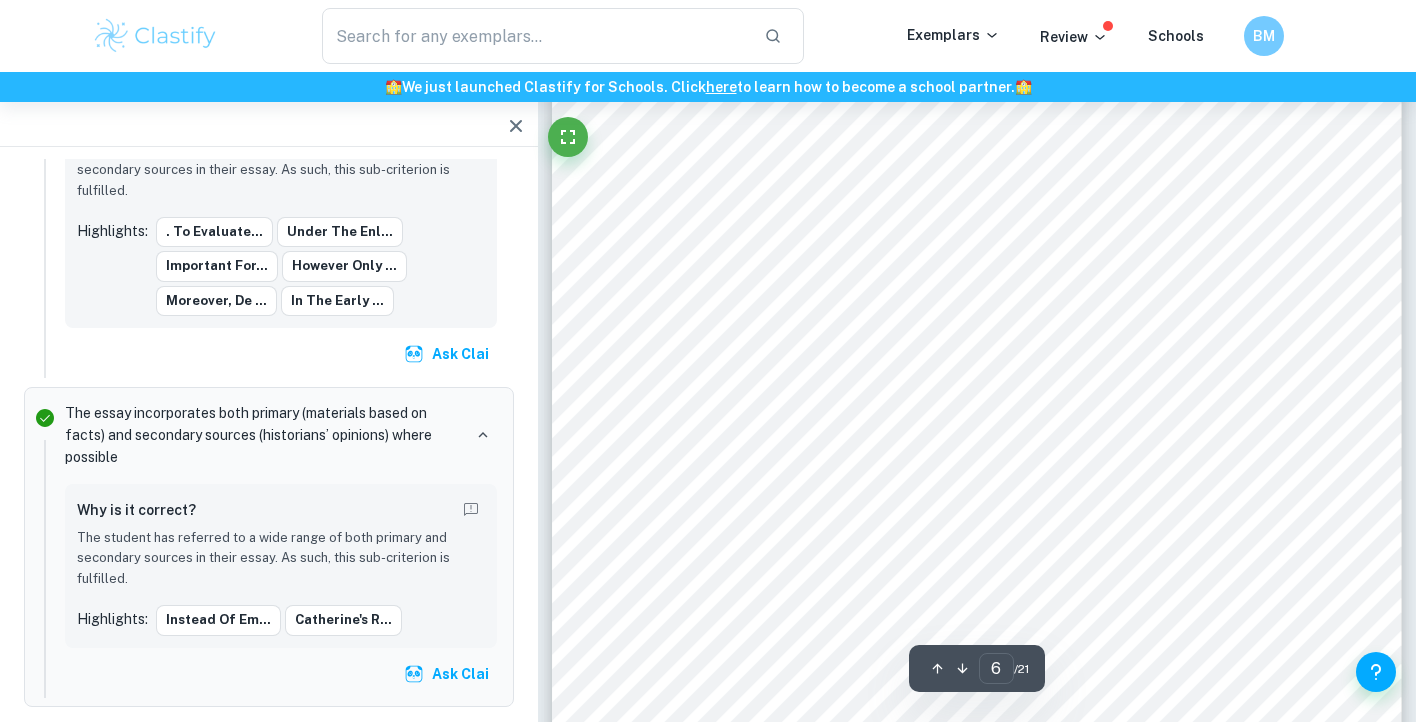 click at bounding box center (977, 342) 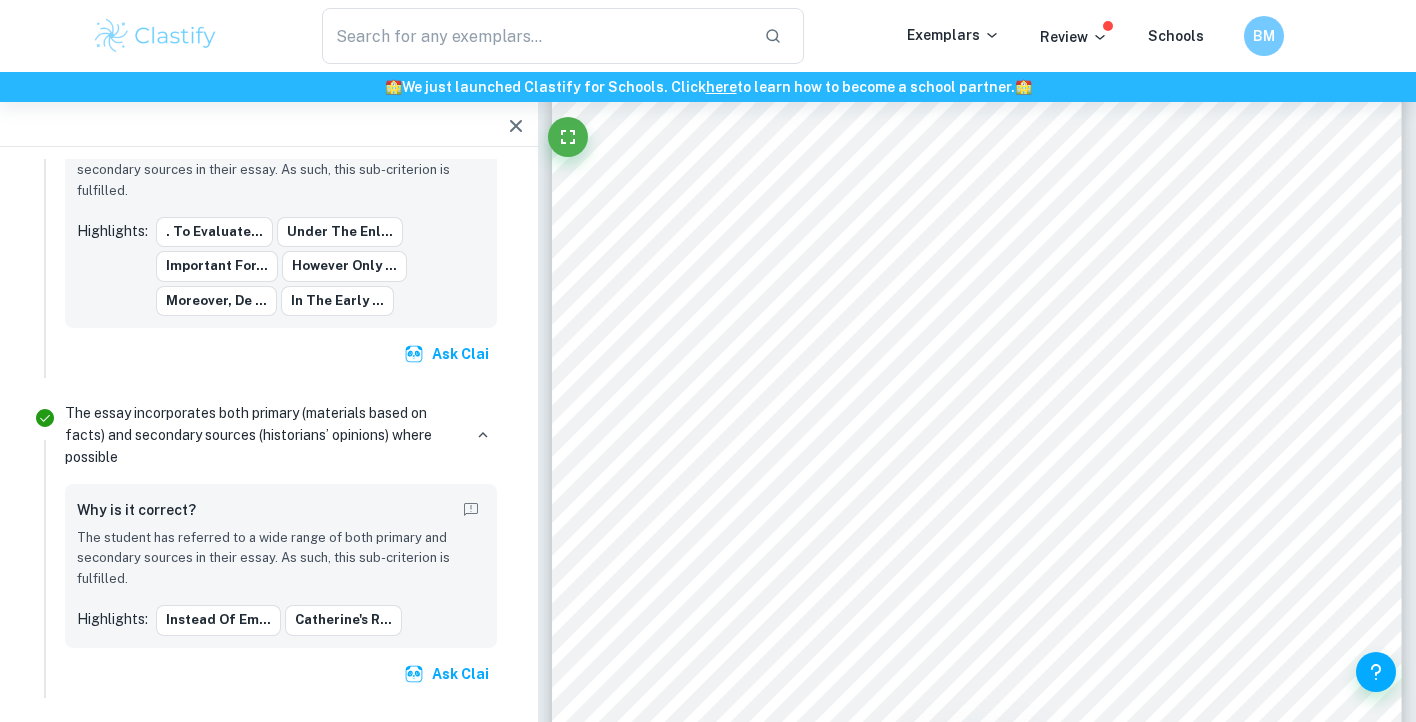 scroll, scrollTop: 5258, scrollLeft: 0, axis: vertical 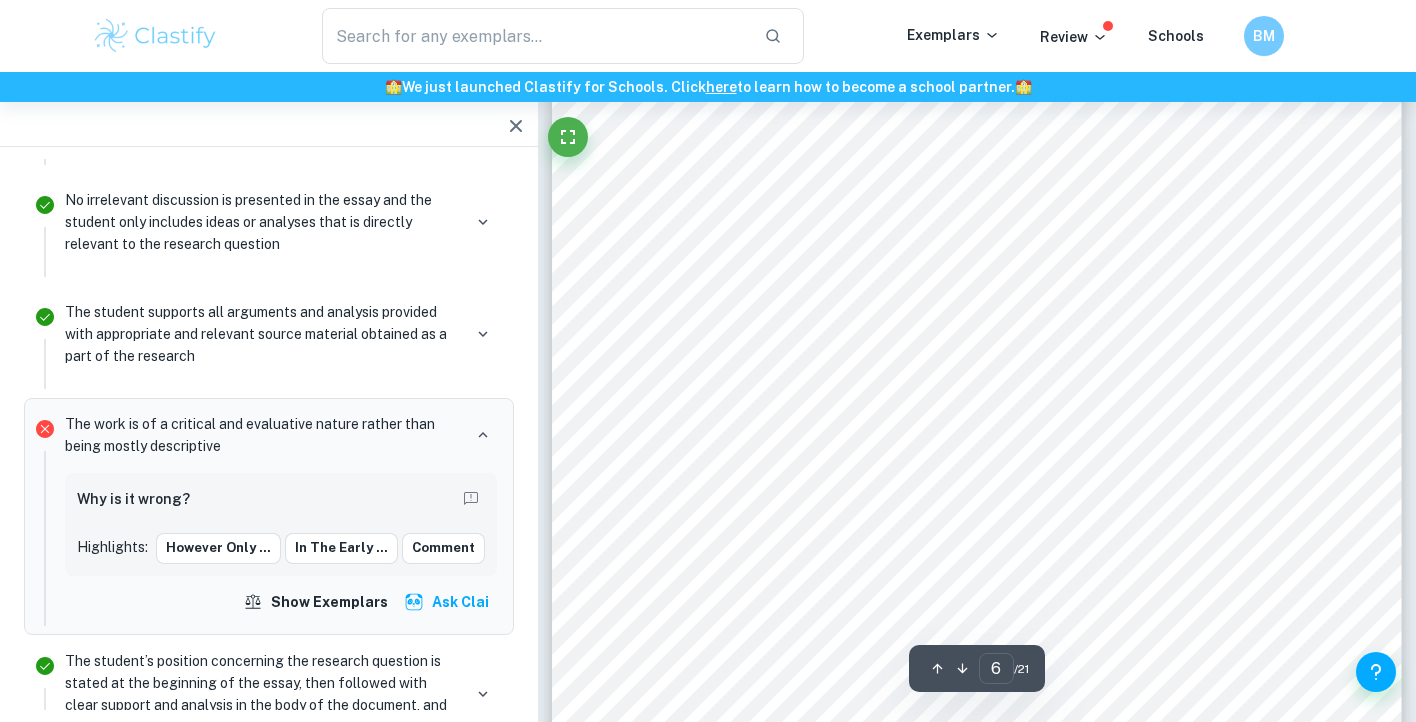 click at bounding box center (977, 381) 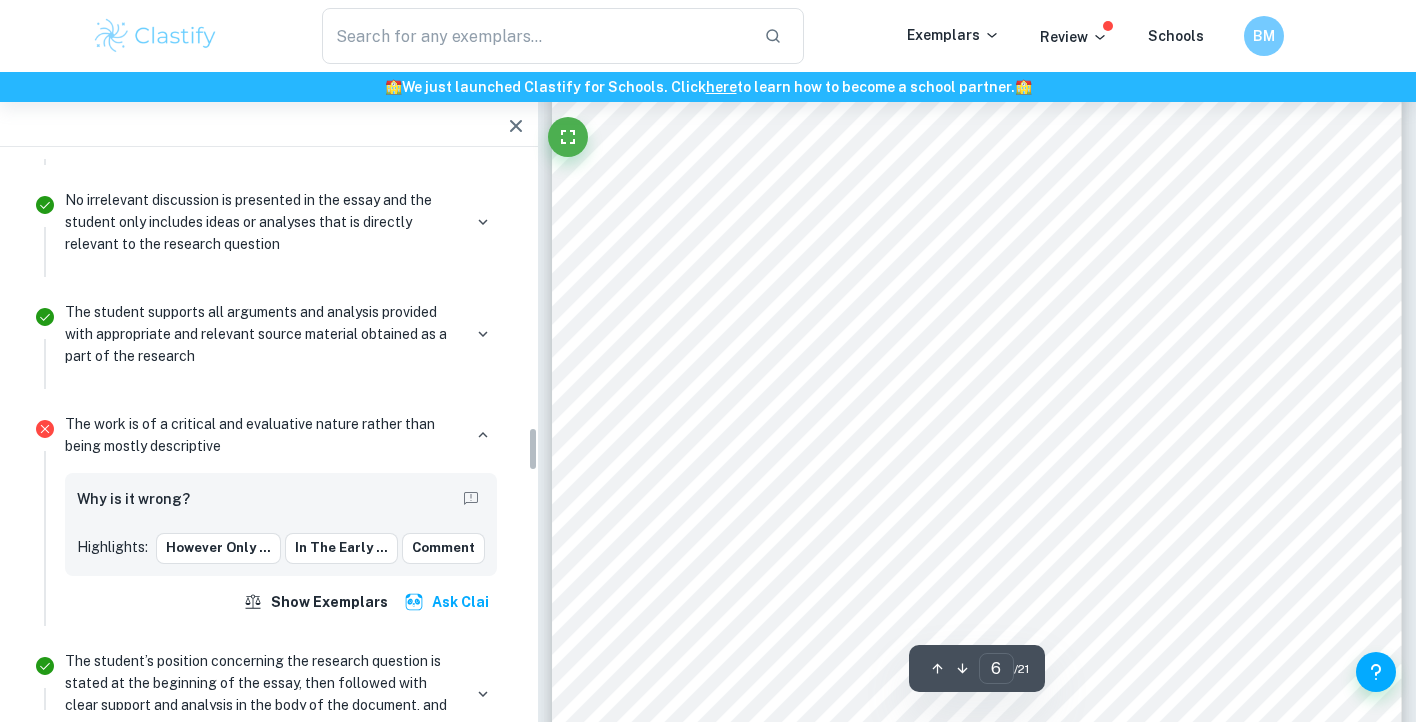 scroll, scrollTop: 3338, scrollLeft: 0, axis: vertical 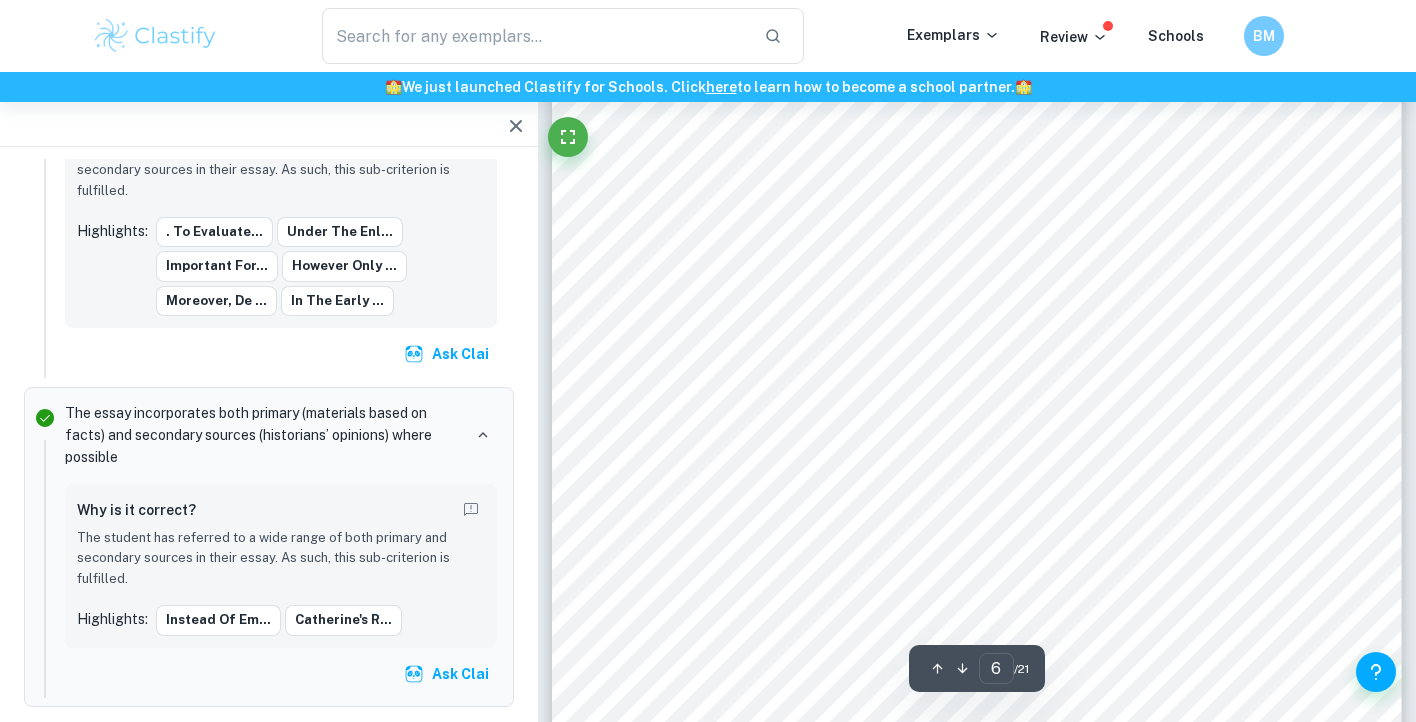 click at bounding box center [977, 421] 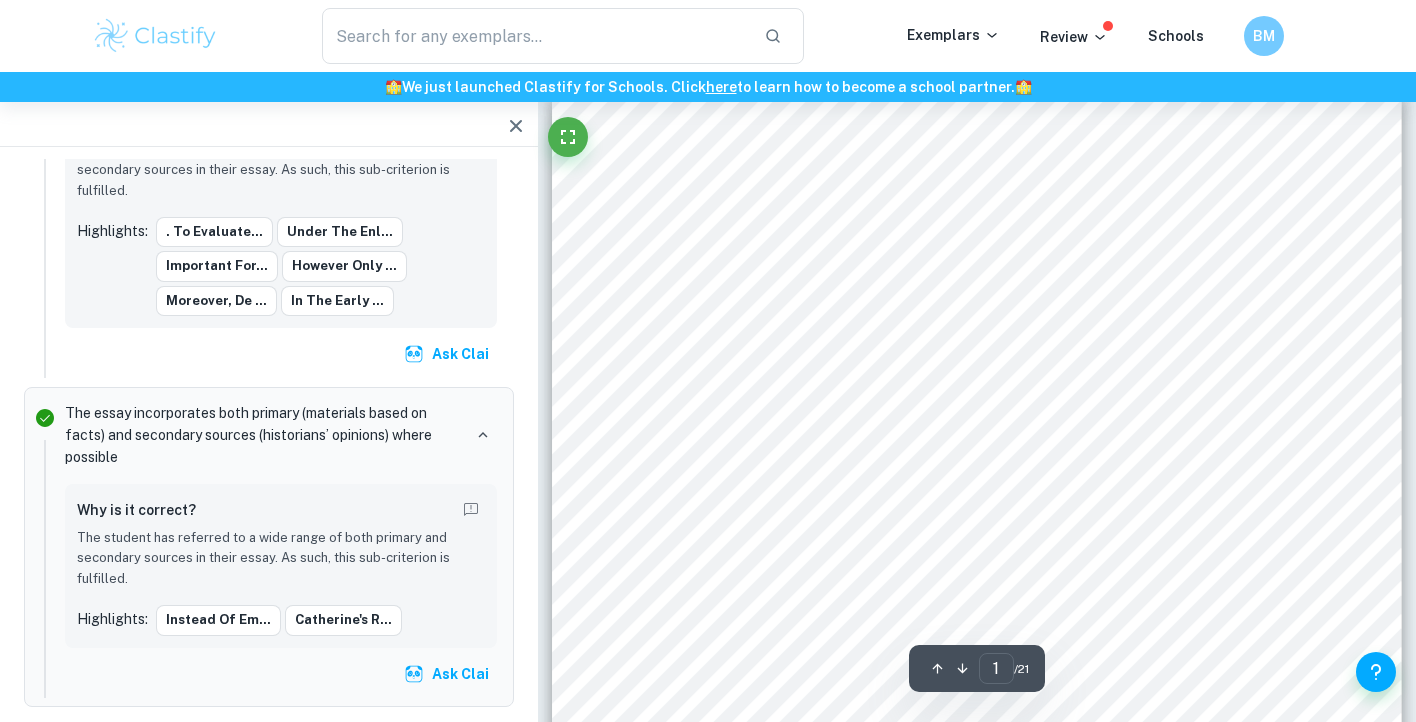 scroll, scrollTop: 0, scrollLeft: 0, axis: both 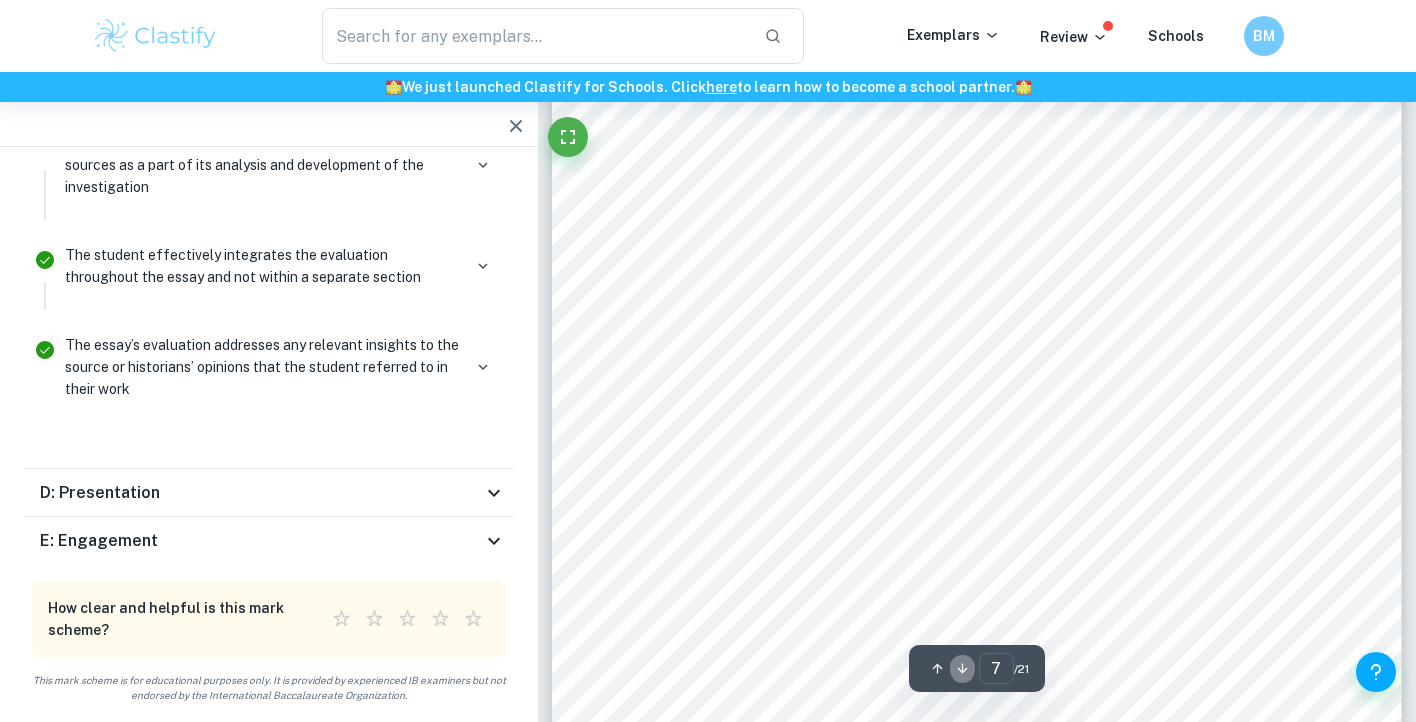 click 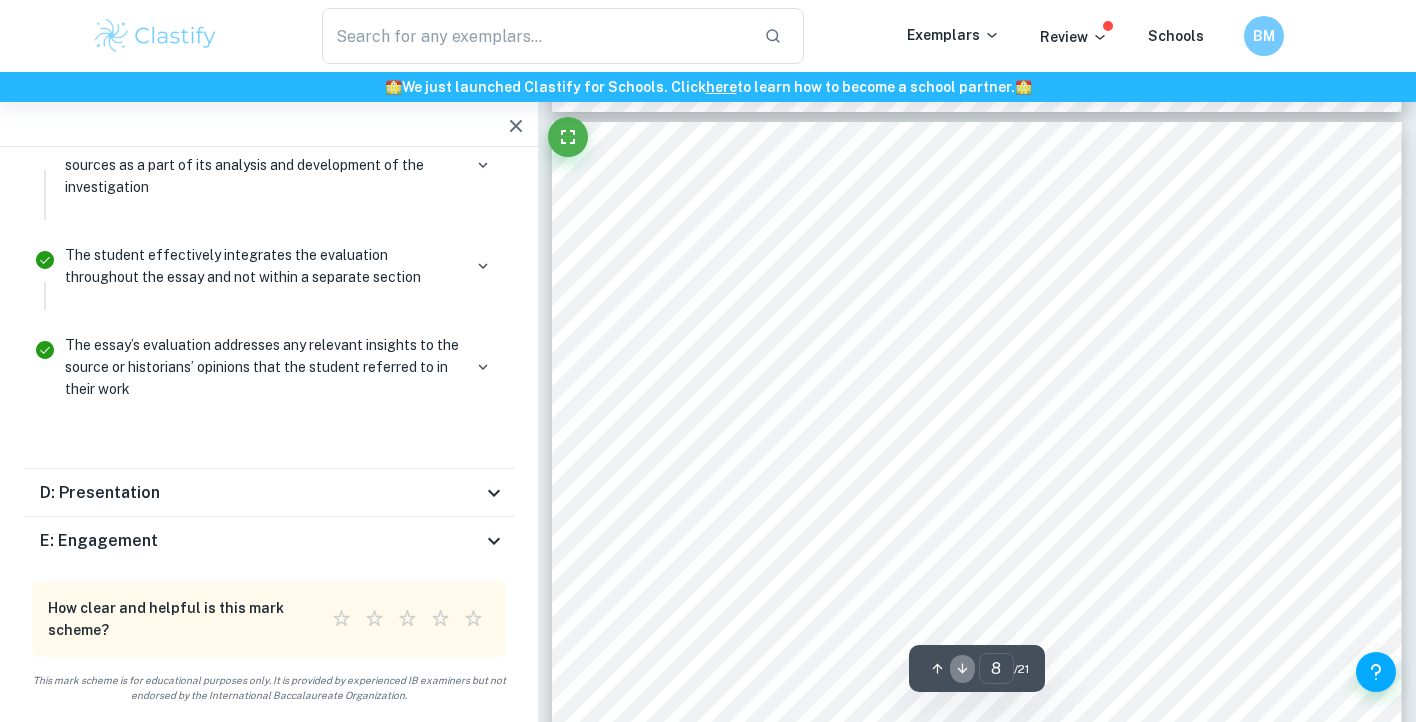 click 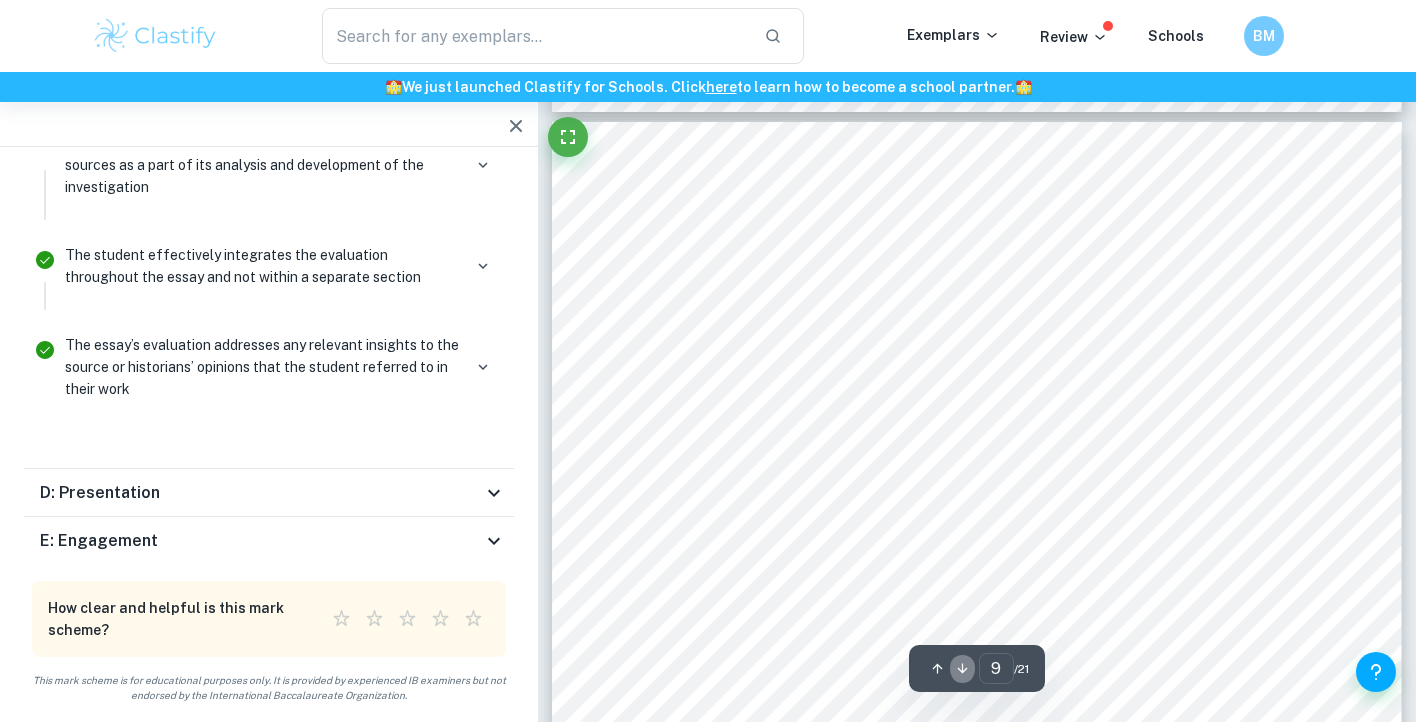 click 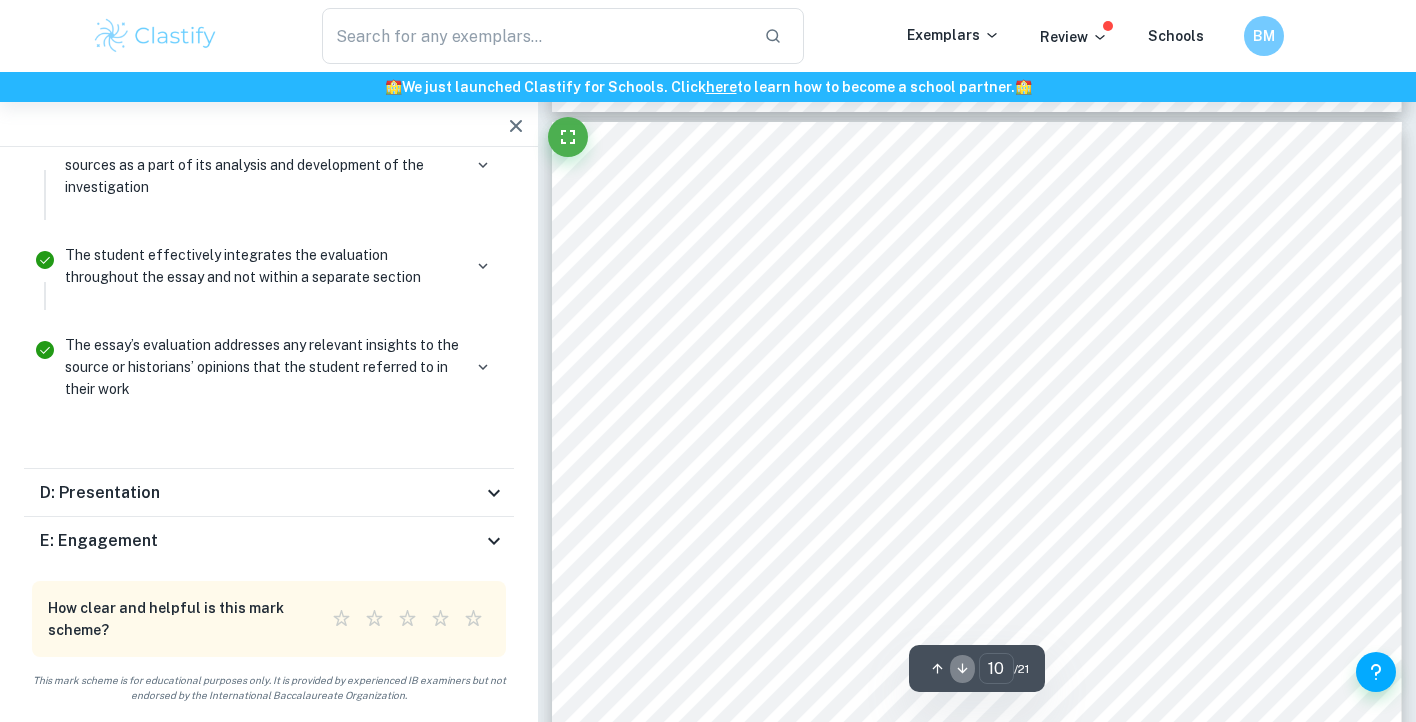 click 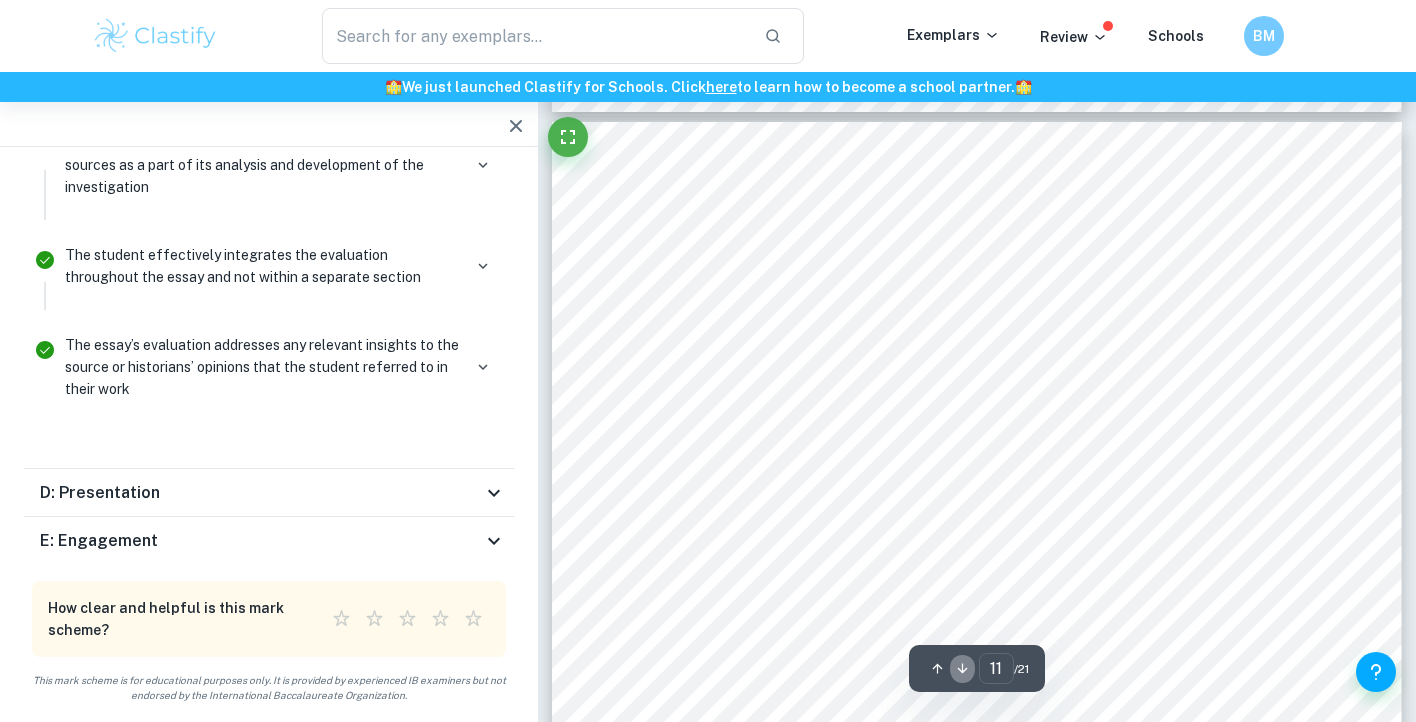 click 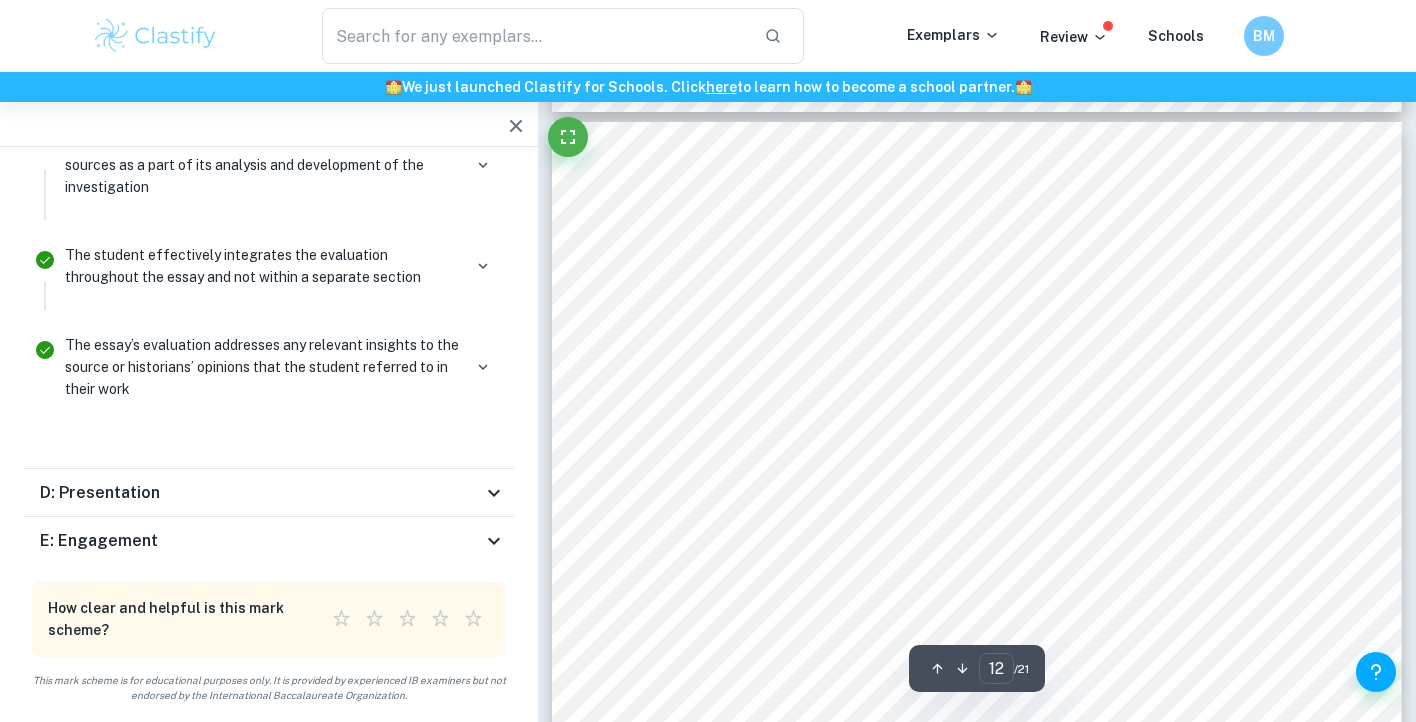 click 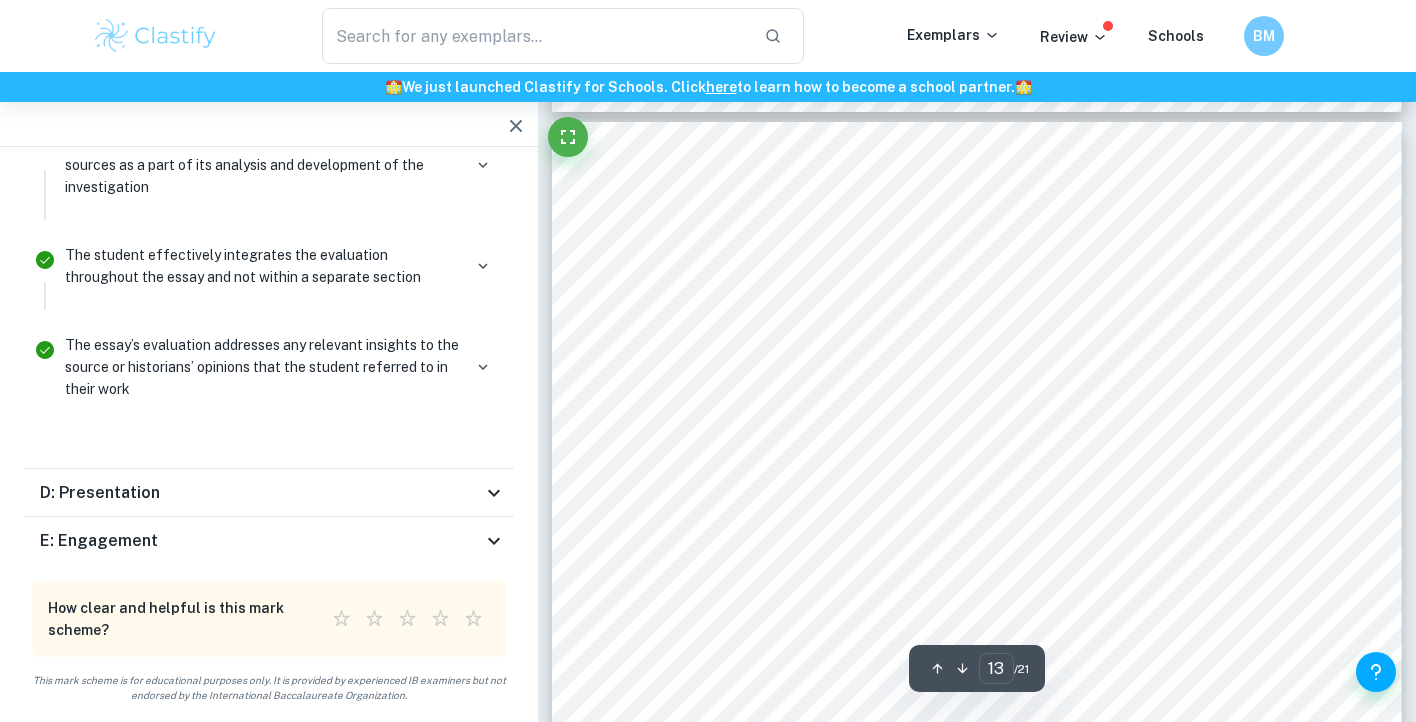 click 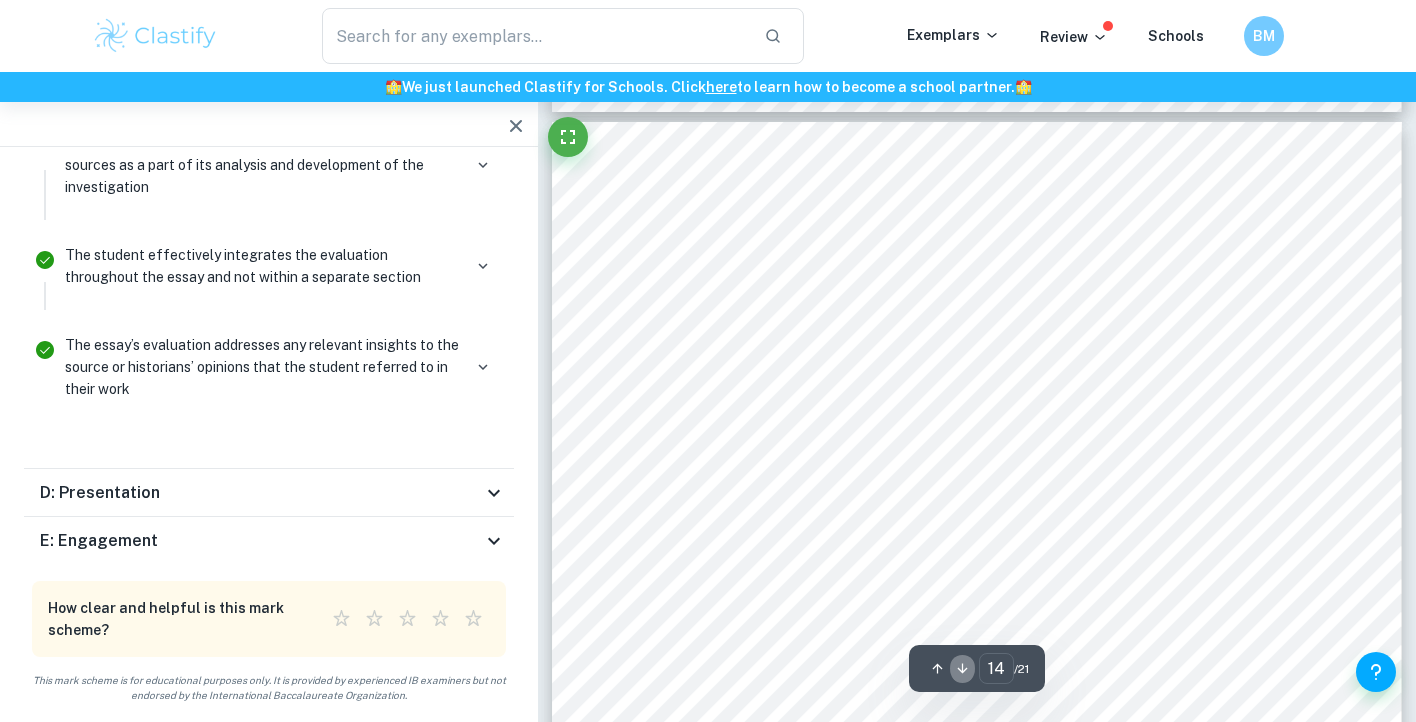 click 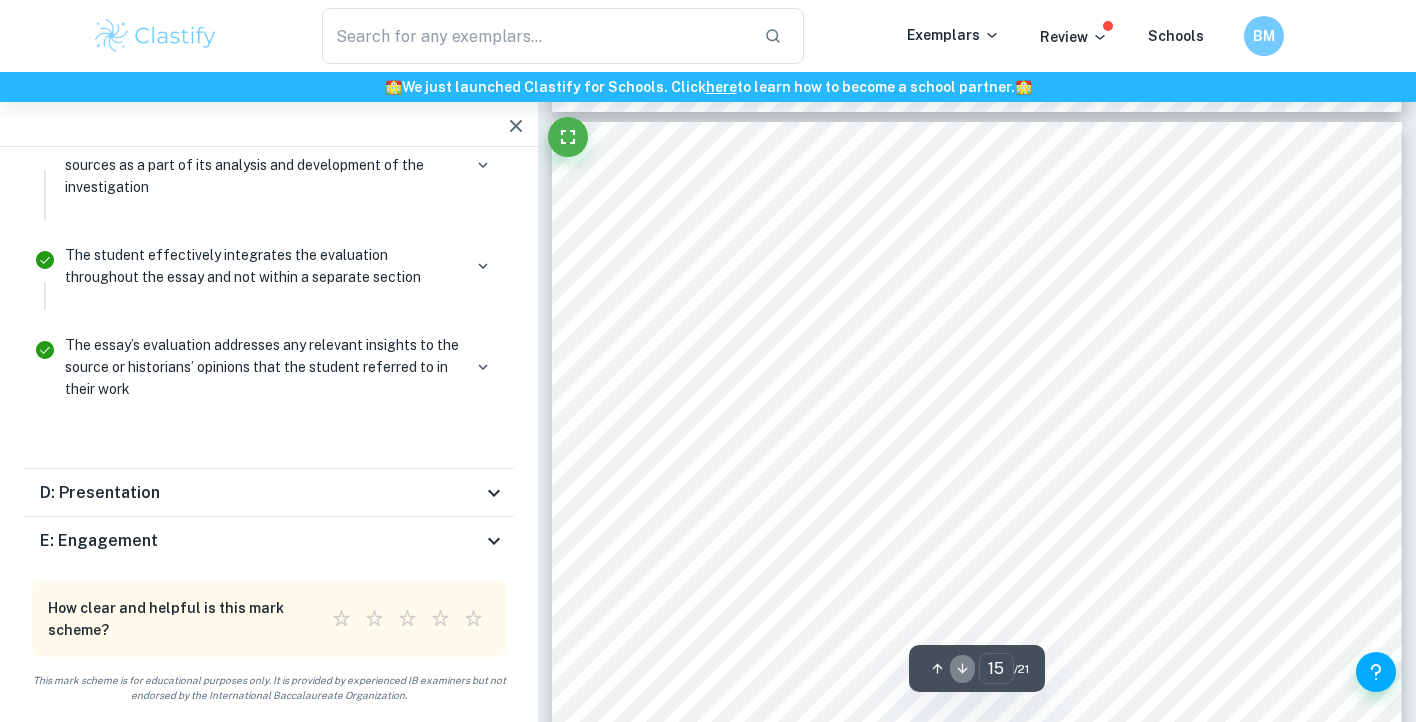 click 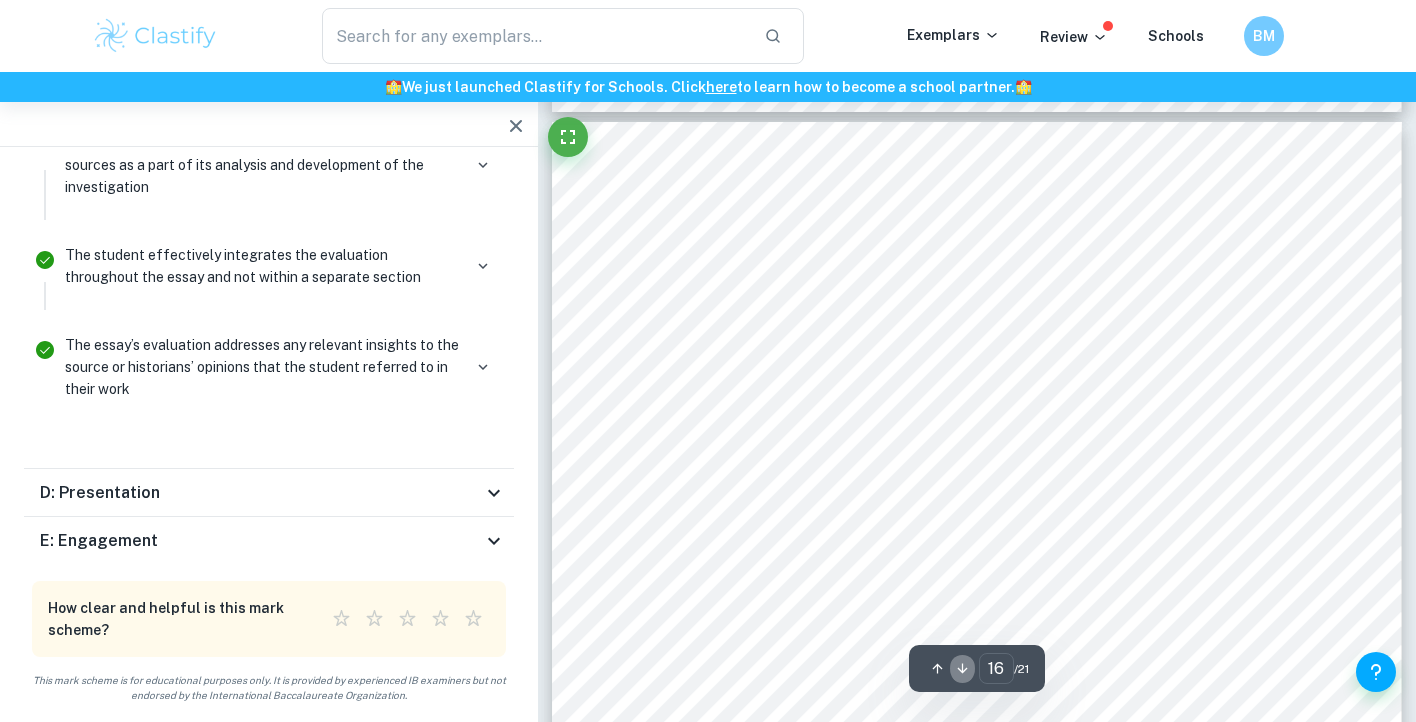 click 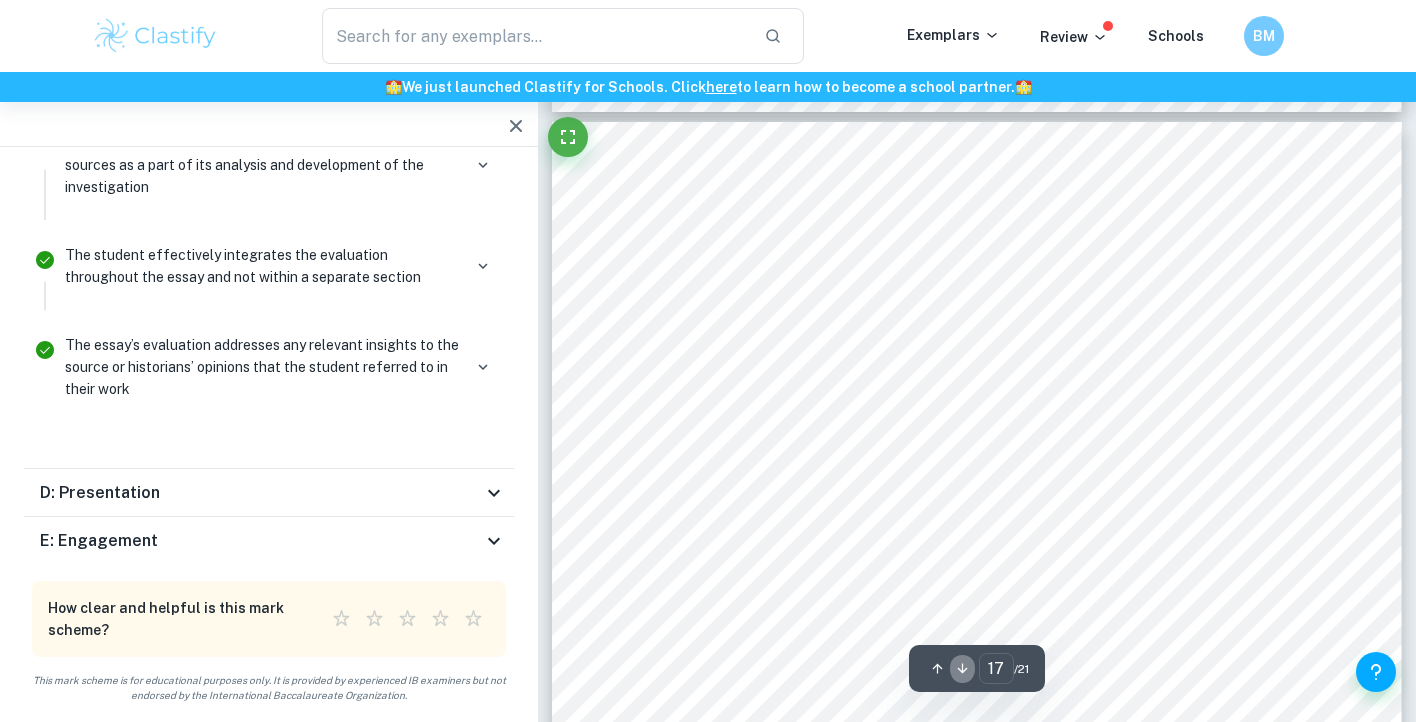 click 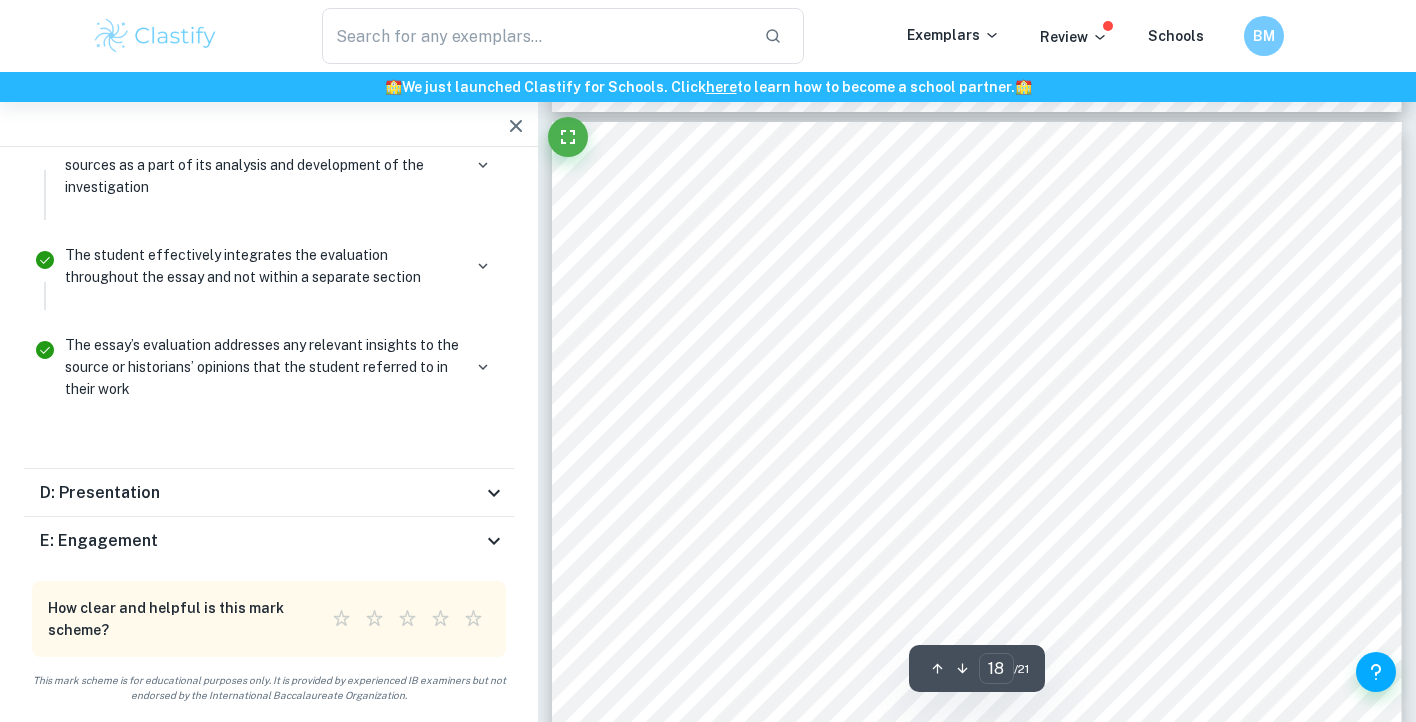 click 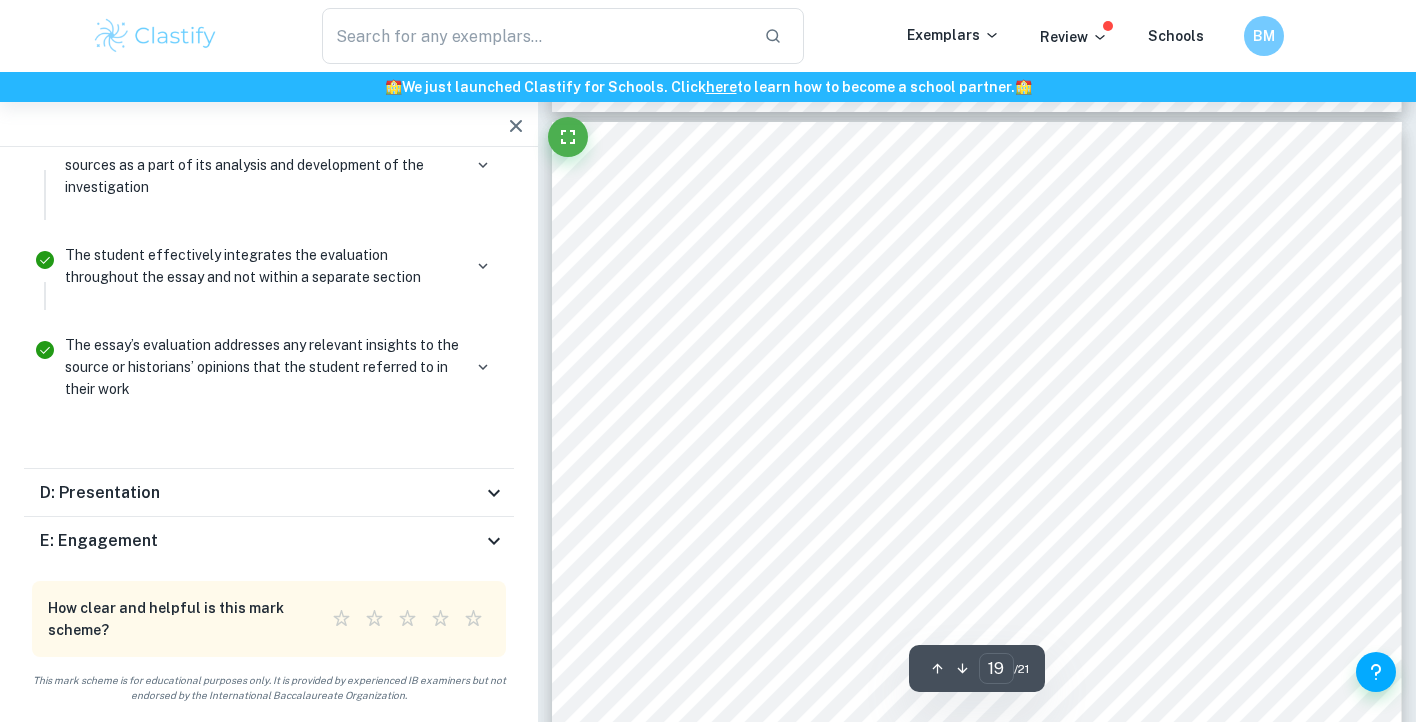 click 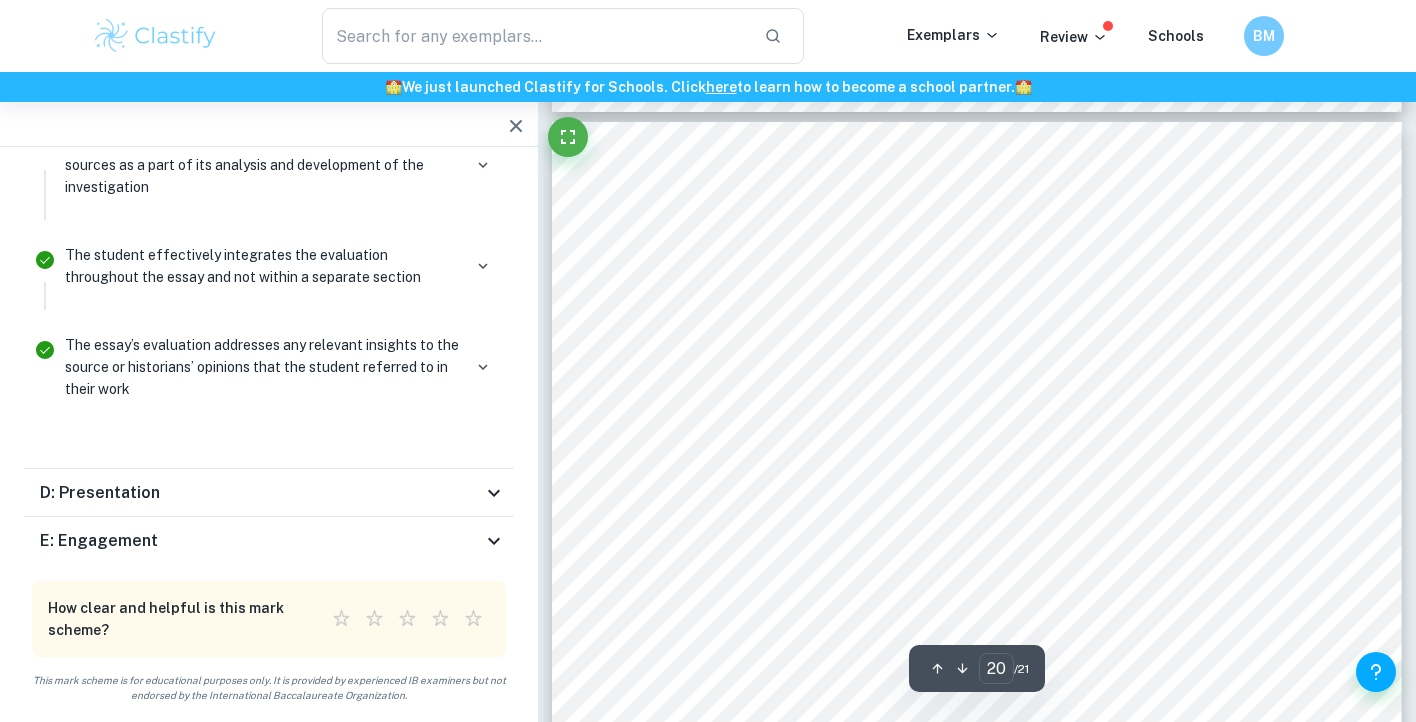 click 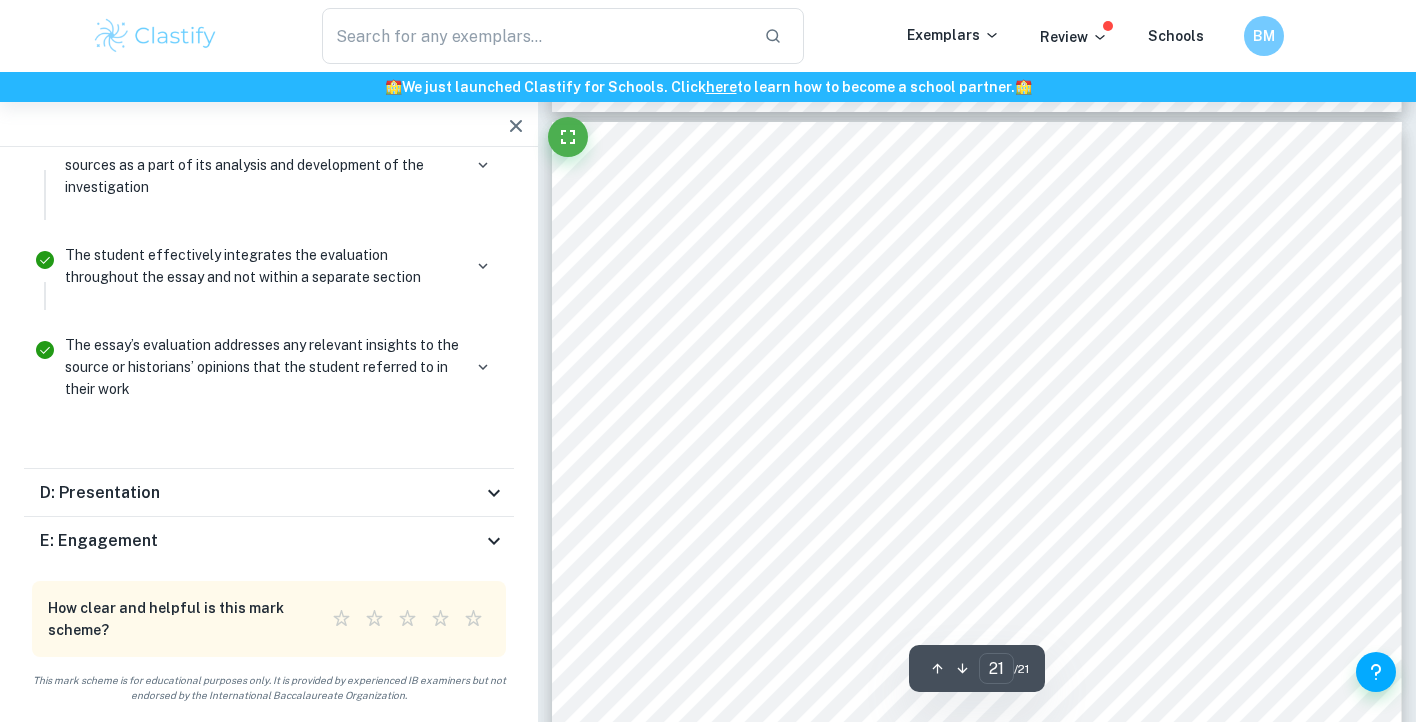 scroll, scrollTop: 24377, scrollLeft: 0, axis: vertical 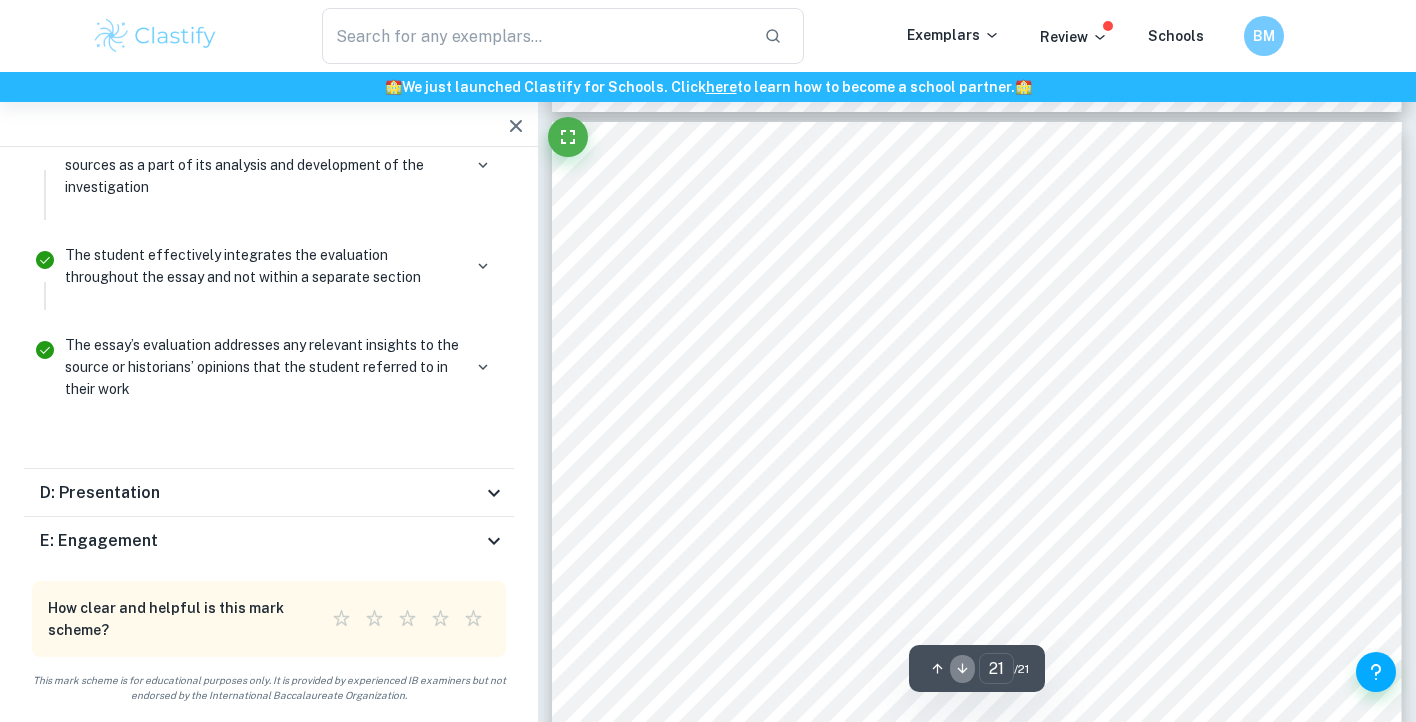 click 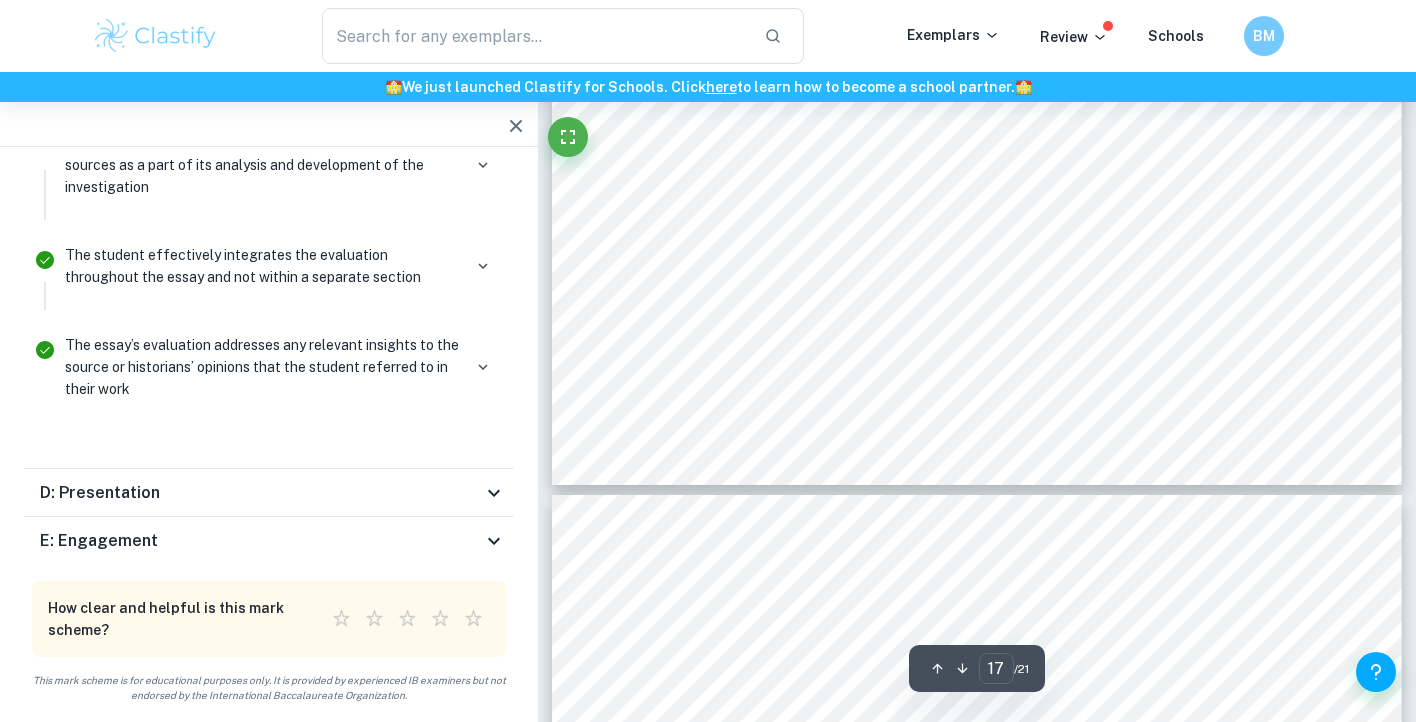 scroll, scrollTop: 19950, scrollLeft: 0, axis: vertical 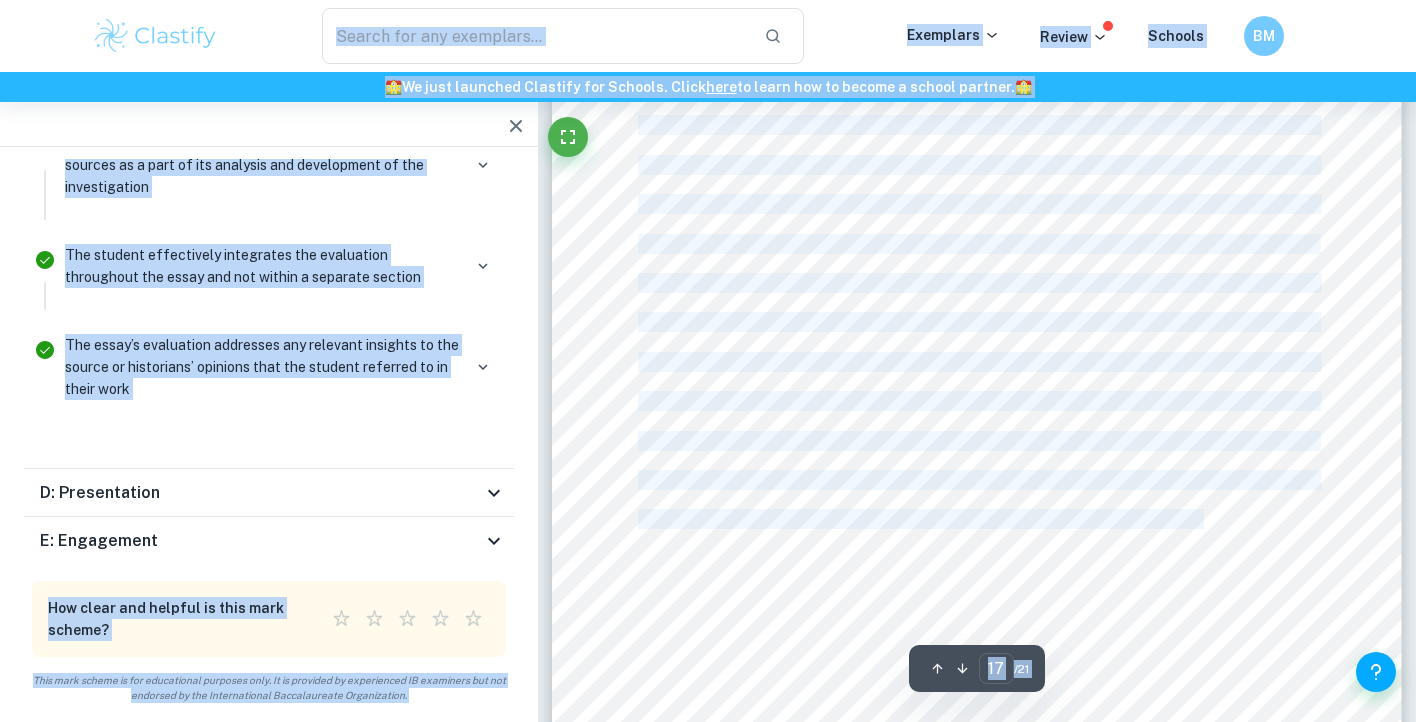 drag, startPoint x: 1209, startPoint y: 520, endPoint x: 666, endPoint y: 0, distance: 751.83044 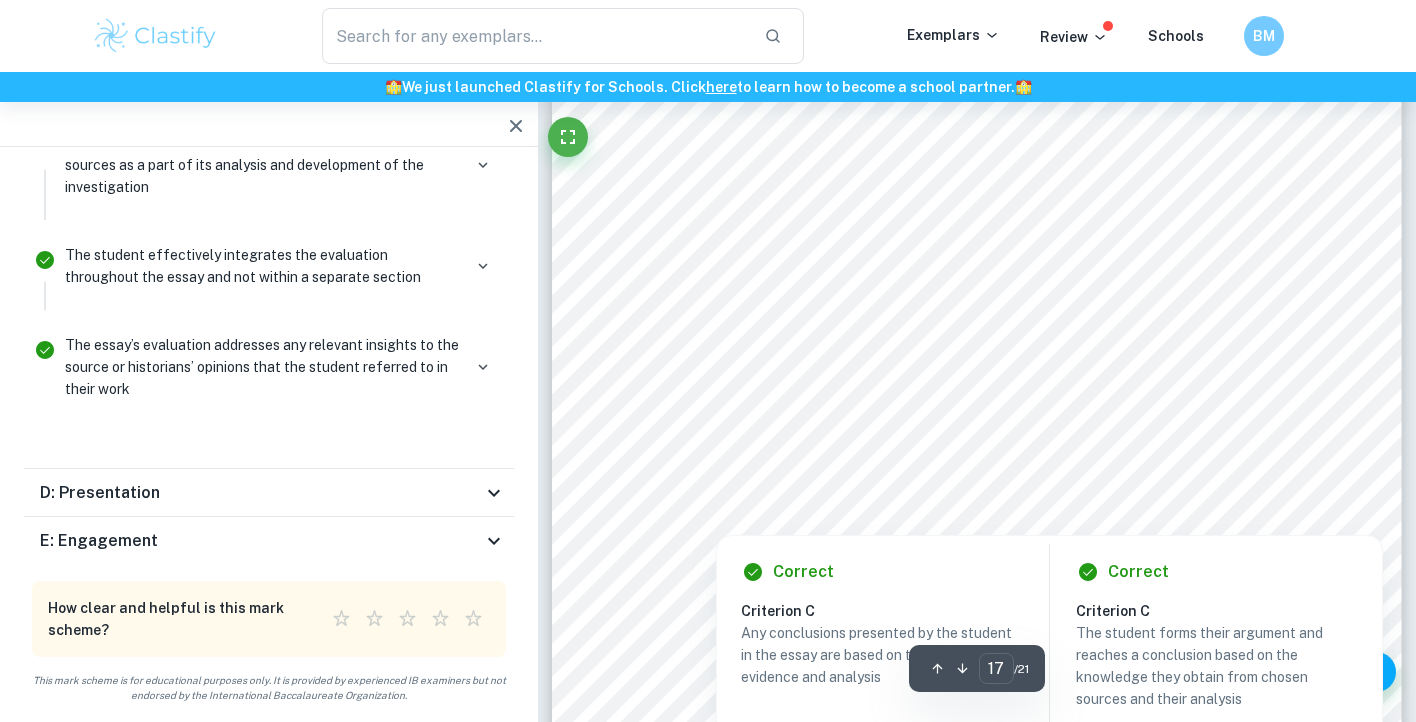 click at bounding box center [977, 284] 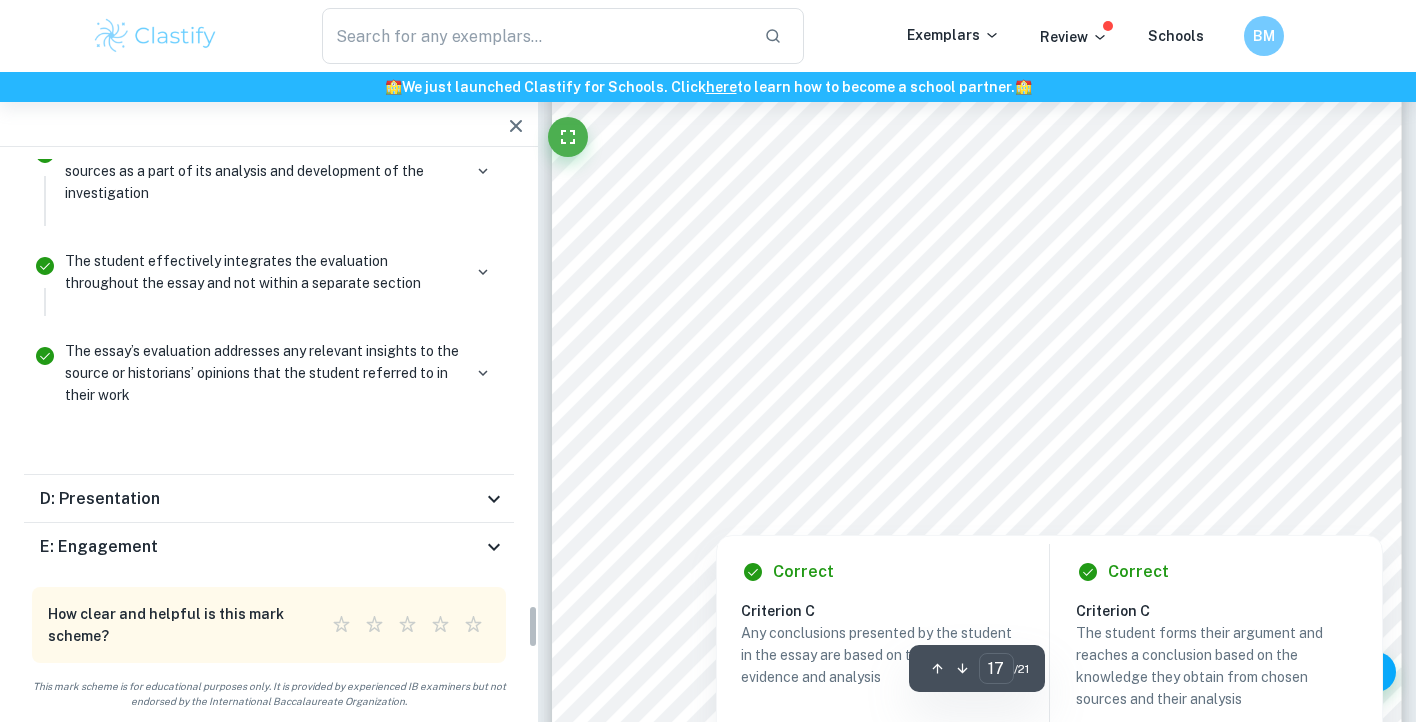 scroll, scrollTop: 5719, scrollLeft: 0, axis: vertical 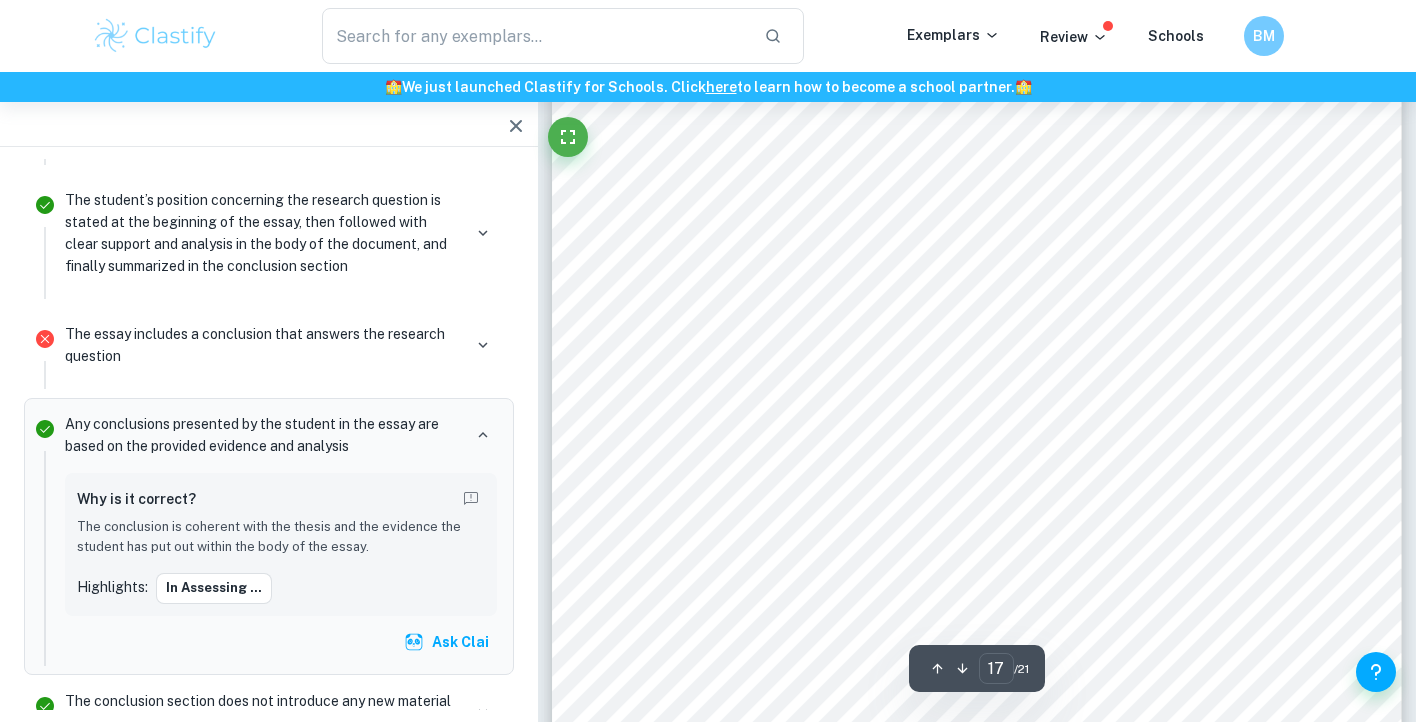 drag, startPoint x: 1205, startPoint y: 526, endPoint x: 789, endPoint y: 165, distance: 550.7967 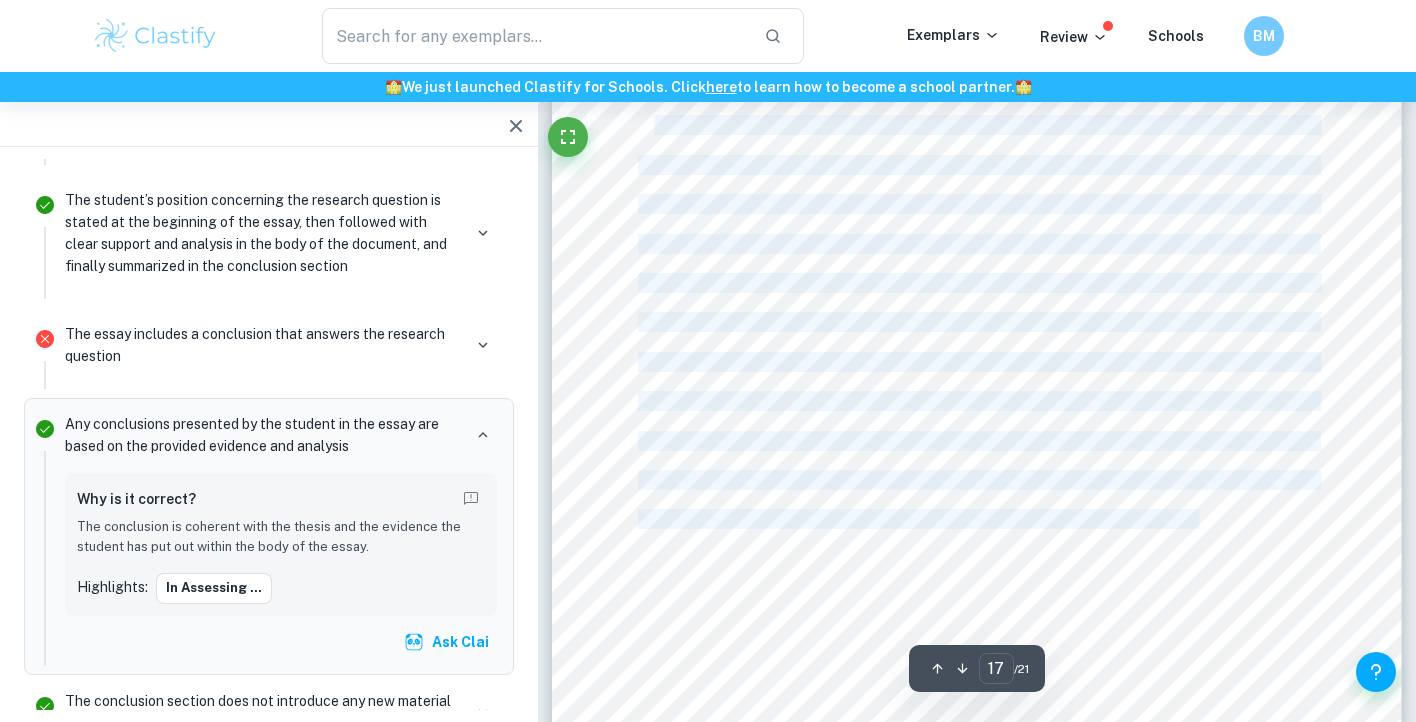 drag, startPoint x: 1198, startPoint y: 521, endPoint x: 652, endPoint y: 125, distance: 674.48645 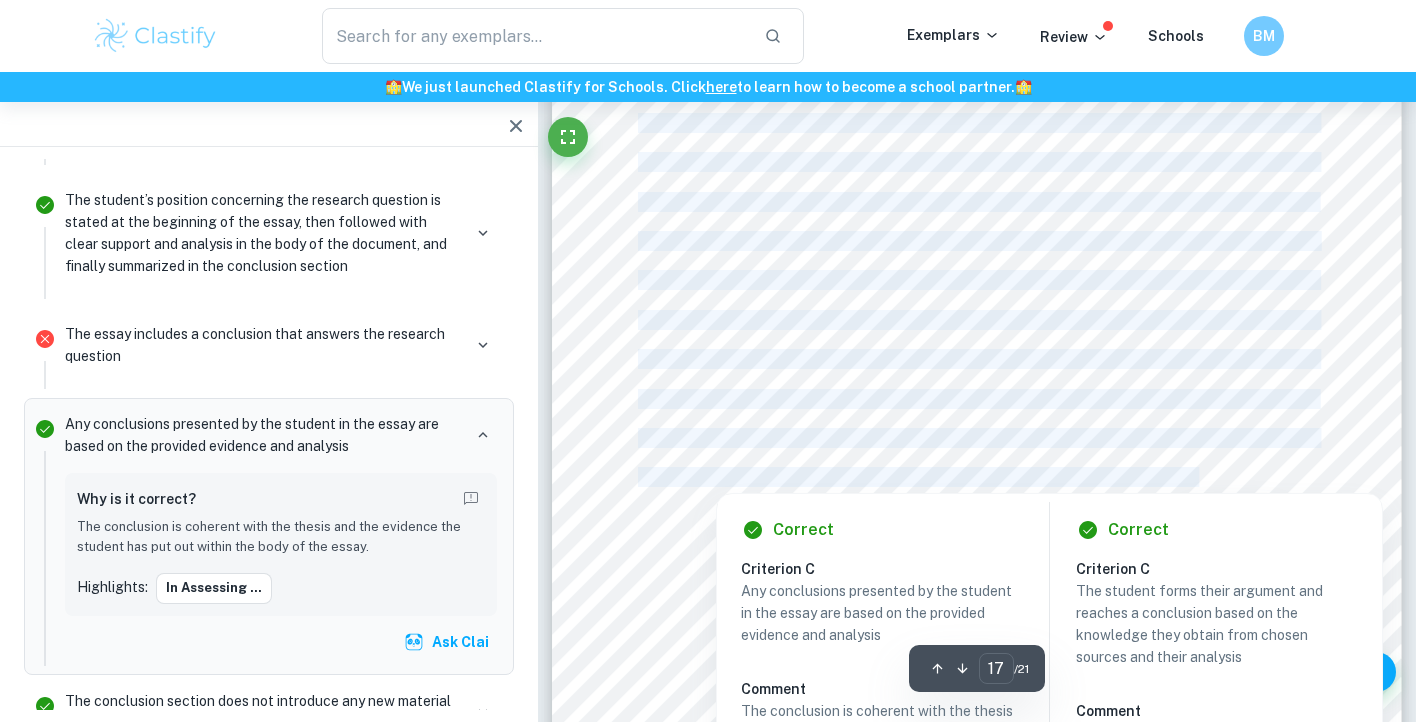 scroll, scrollTop: 20040, scrollLeft: 0, axis: vertical 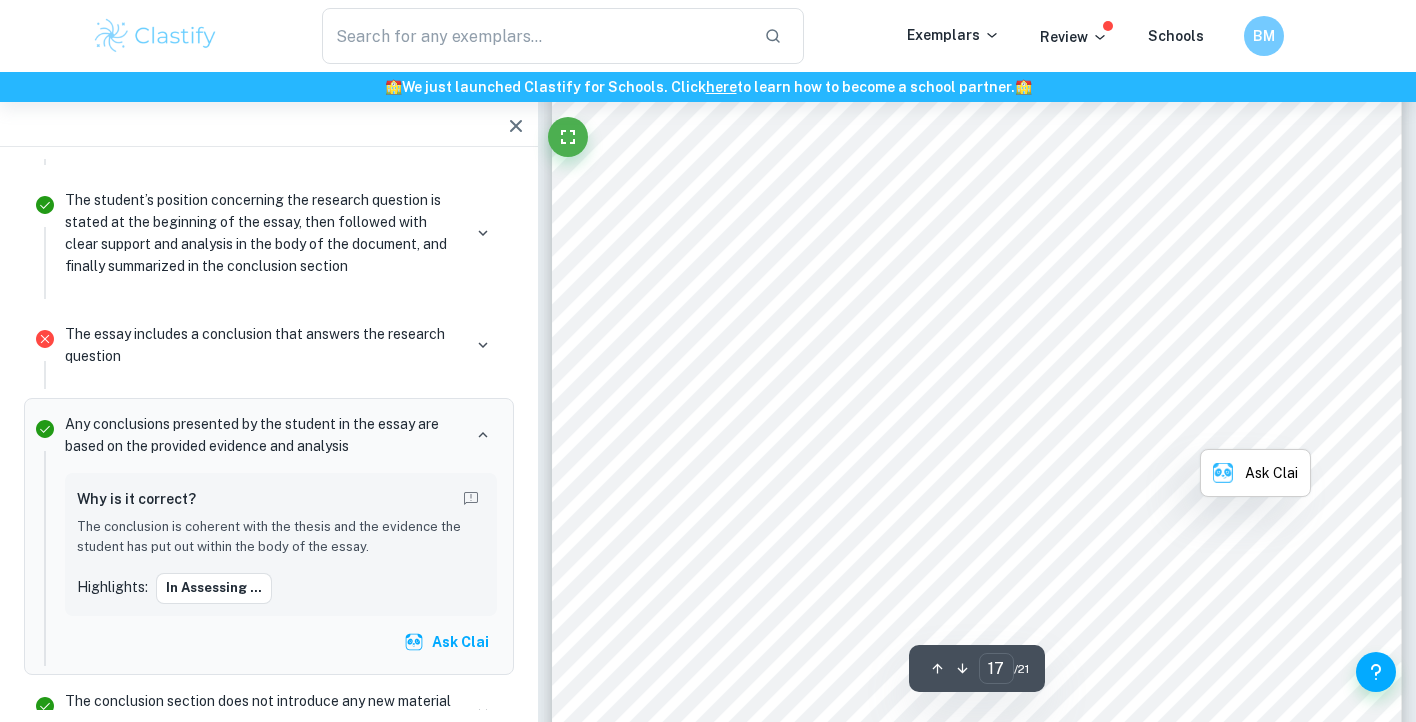 click on "1796, the census exposed the extent of this bondage, with a staggering 17 million people, almost" at bounding box center [977, 212] 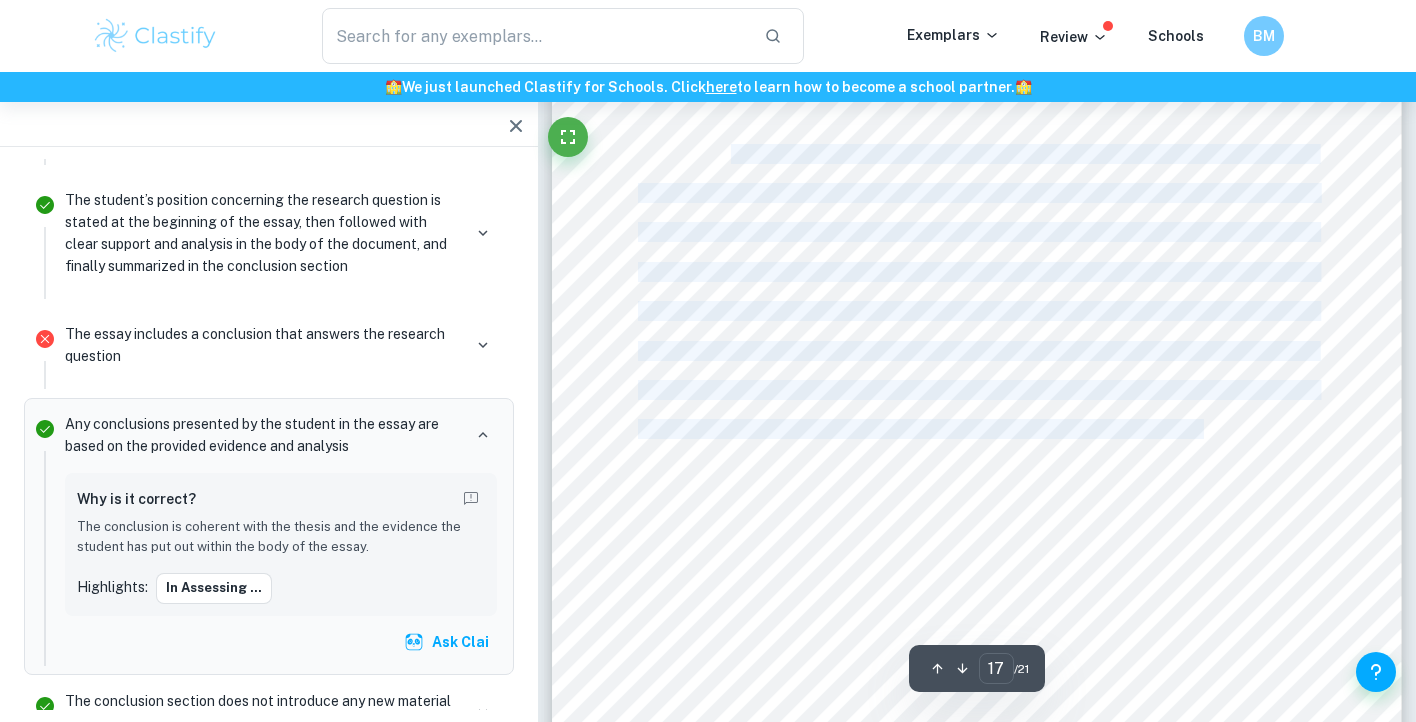 drag, startPoint x: 1204, startPoint y: 426, endPoint x: 728, endPoint y: 146, distance: 552.24634 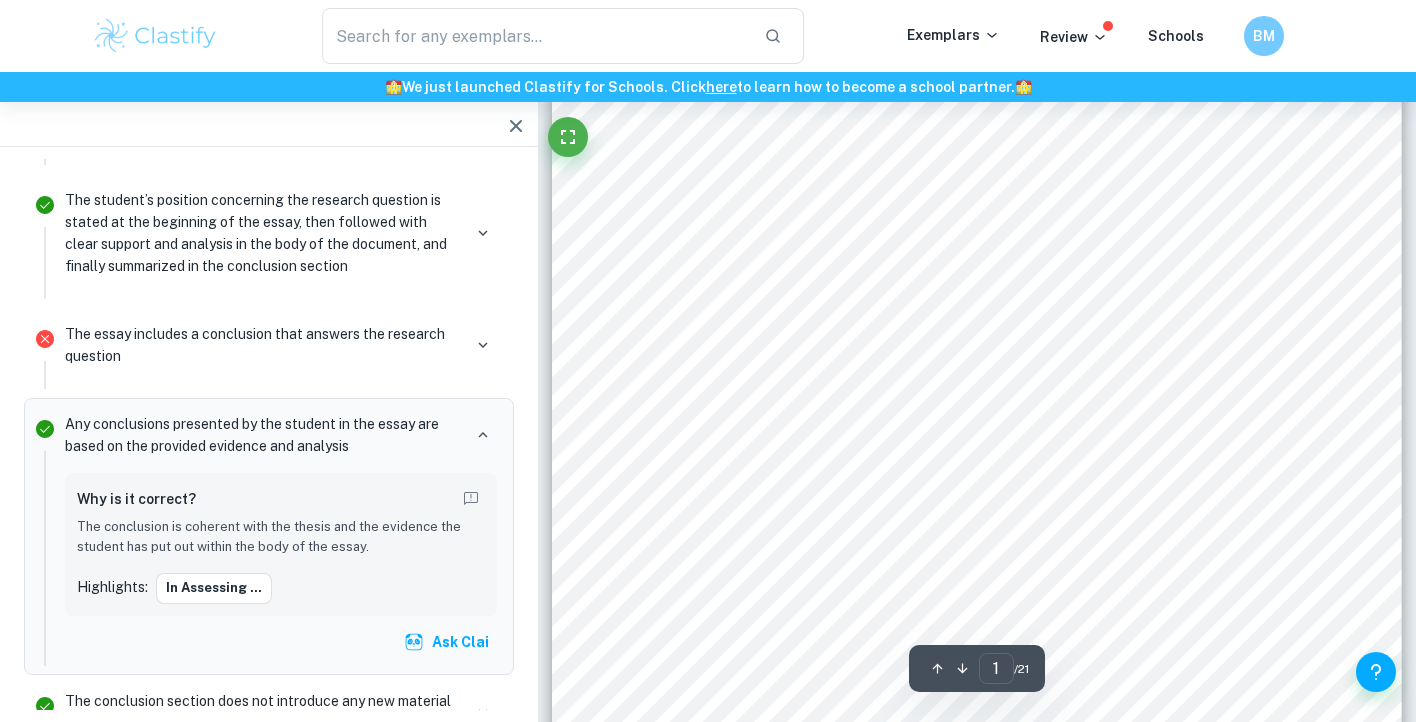 scroll, scrollTop: 0, scrollLeft: 0, axis: both 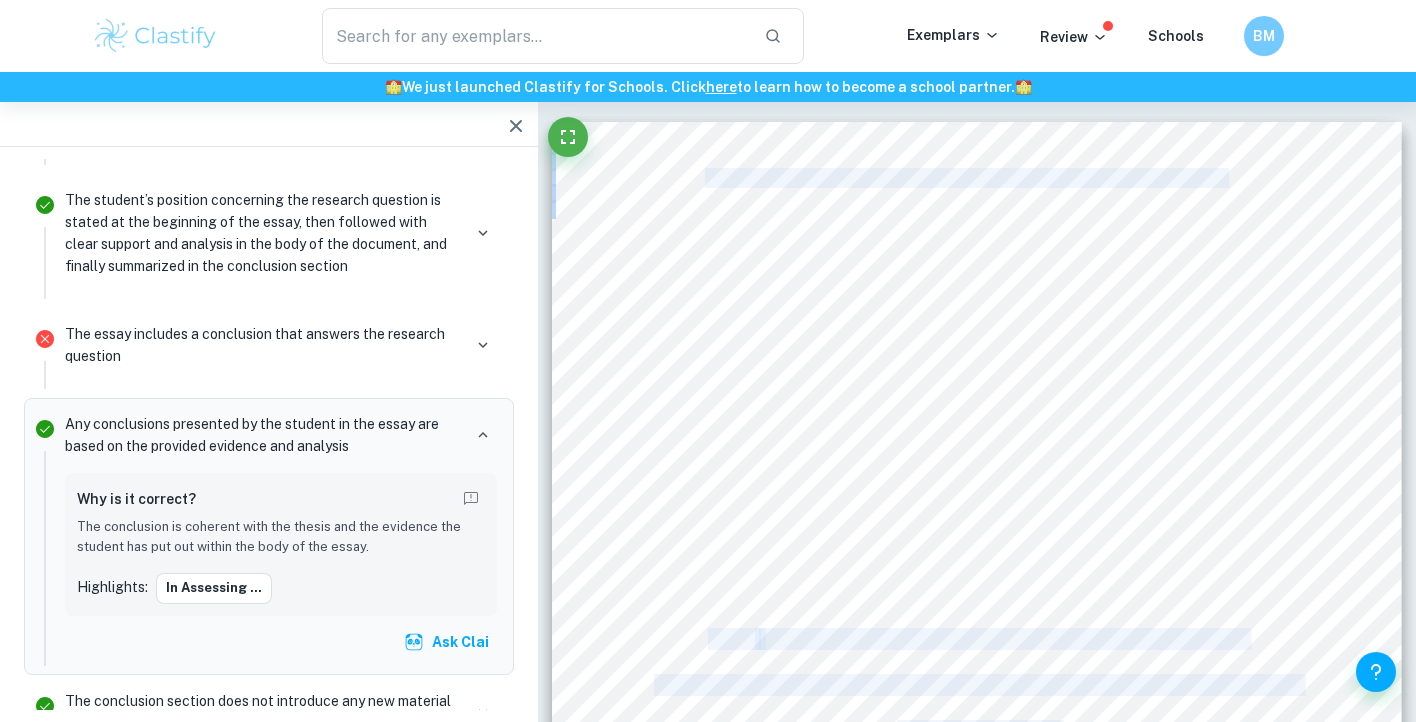 drag, startPoint x: 706, startPoint y: 175, endPoint x: 906, endPoint y: 621, distance: 488.79034 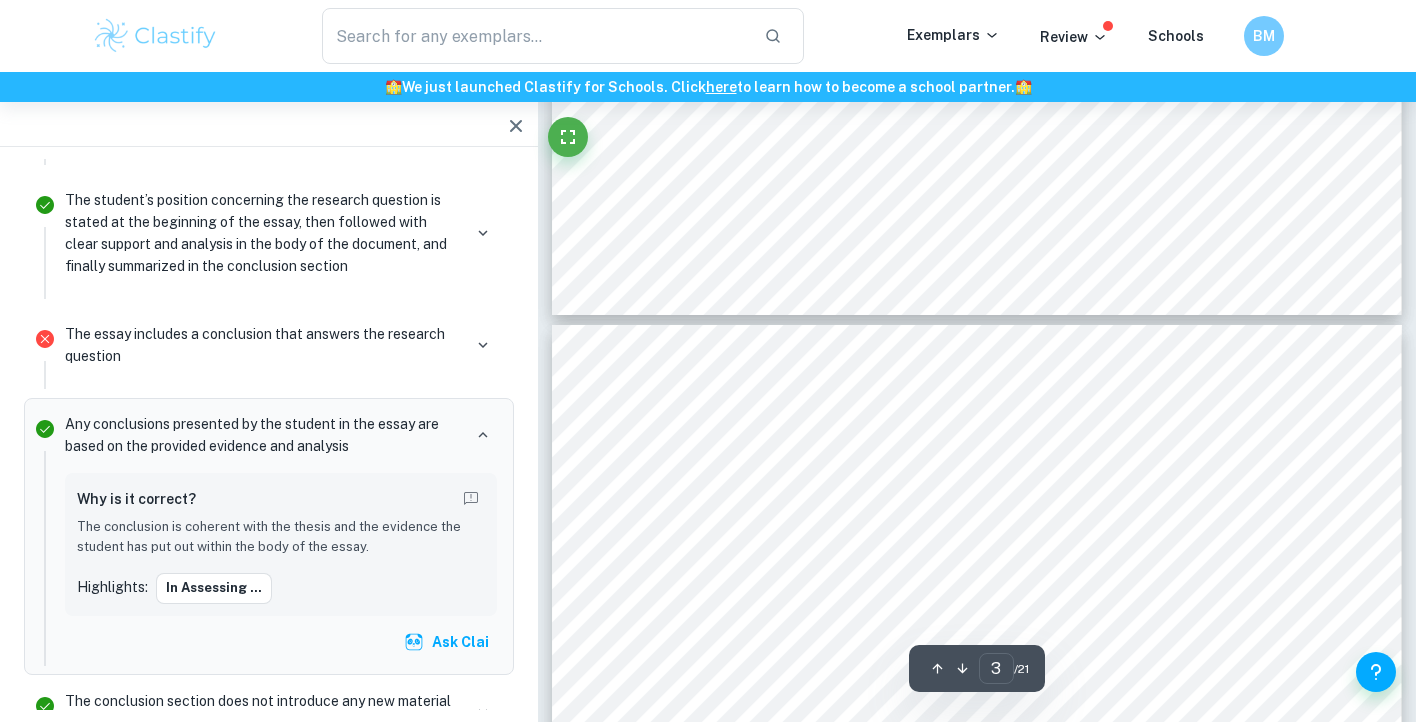 scroll, scrollTop: 2362, scrollLeft: 0, axis: vertical 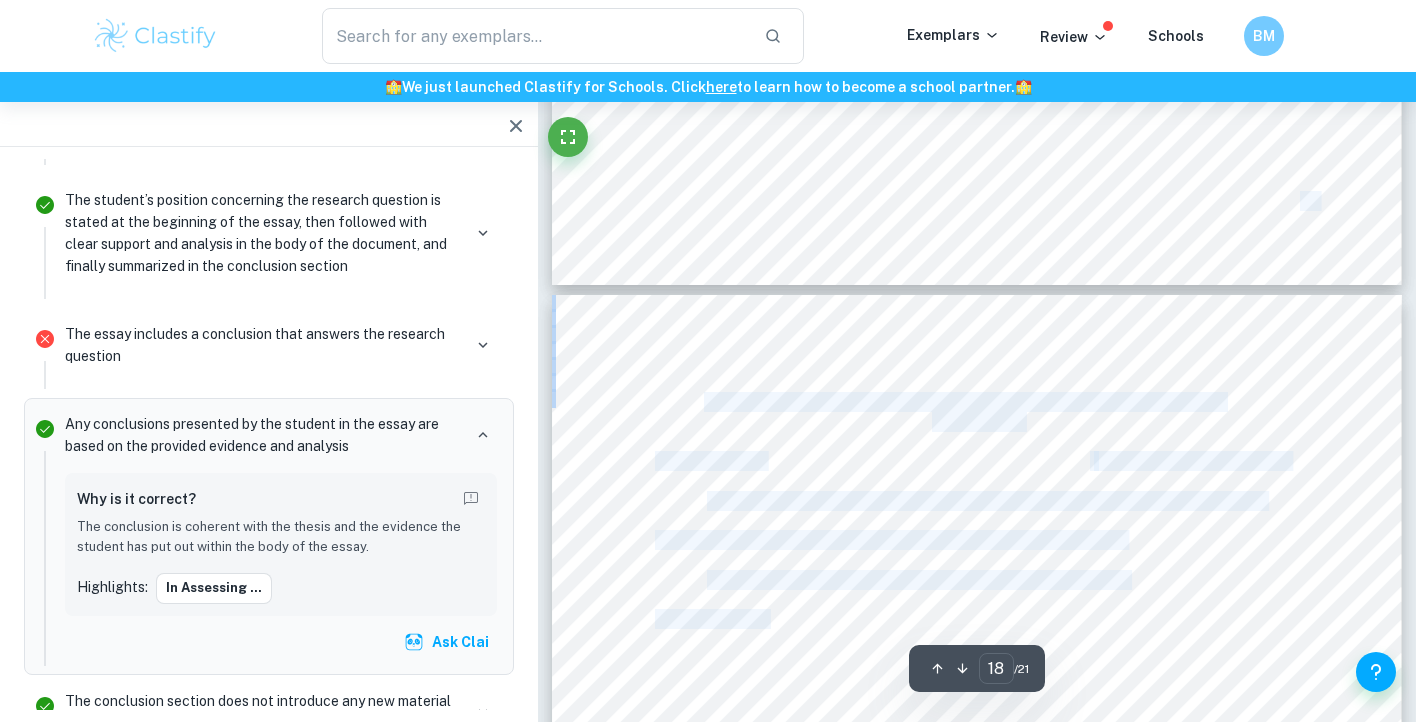 drag, startPoint x: 640, startPoint y: 429, endPoint x: 776, endPoint y: 610, distance: 226.40009 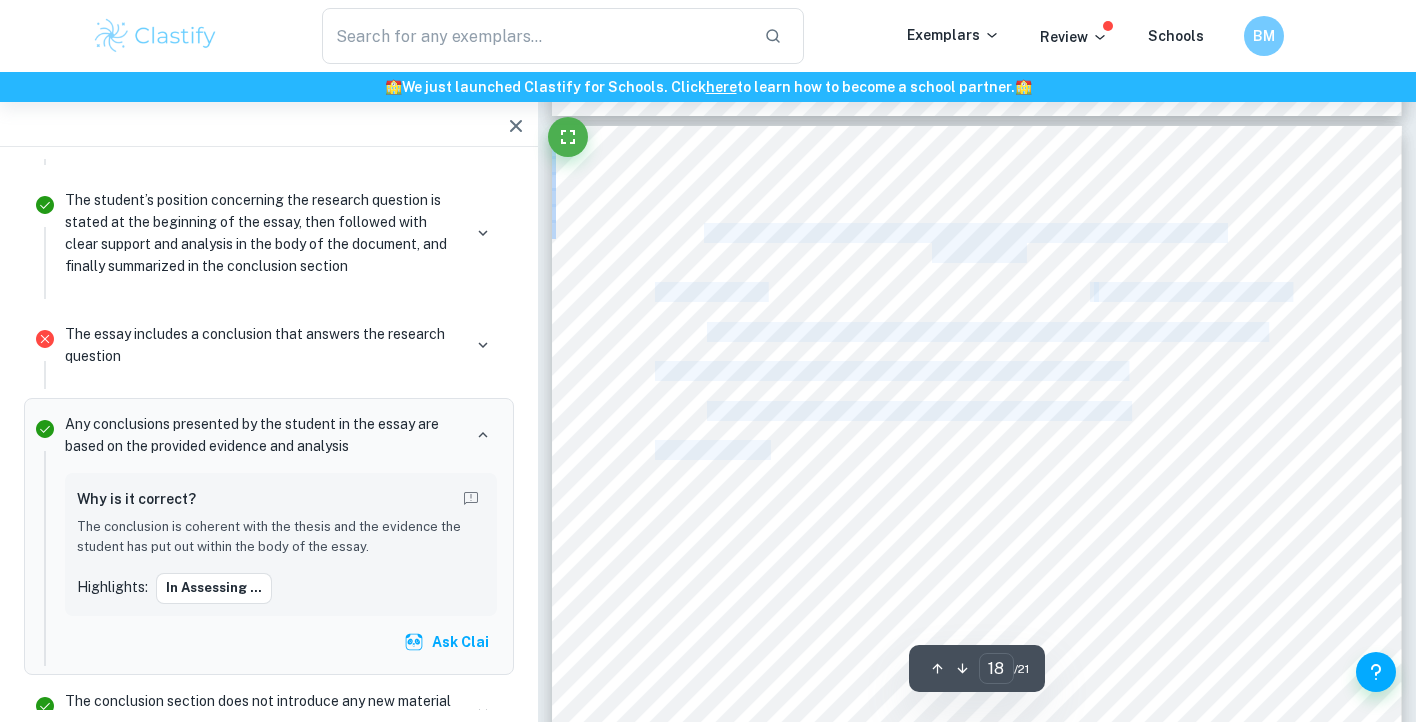 scroll, scrollTop: 20713, scrollLeft: 0, axis: vertical 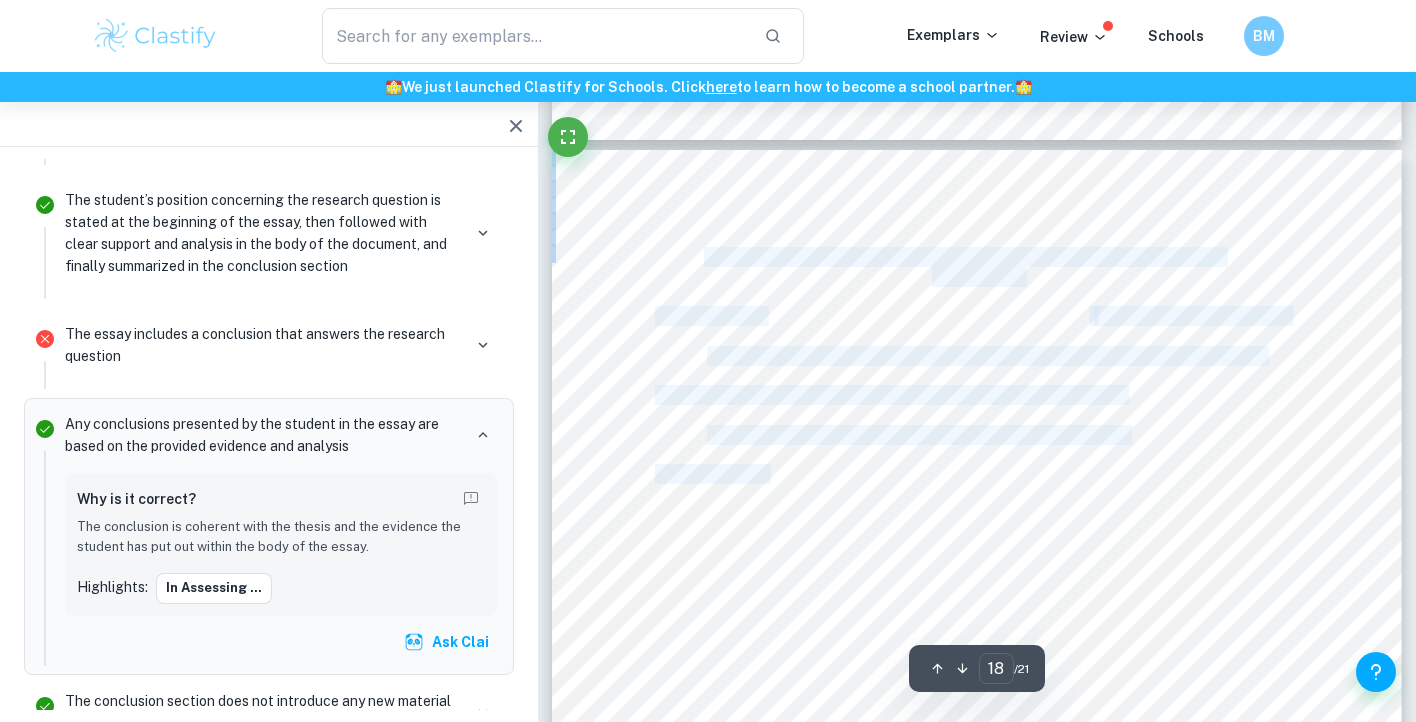 copy on "ntroduction The modernisation and expansion of [STATE] in the 18th century was one of the most significant events in geopolitics of the era. 1 Catherine the Great ruled over [STATE] for the greater half of this century from 1762 to 1796, earning her the title of being the [STATE]'s longest-ruling female leader. Ruling during the Age of Enlightenment in Europe, an era where <politics, philosophy, science and communications were radically reoriented= 2 , she was notably influenced by the philosophies of prominent writers such as Diderot and drew heavily upon their teaching when shaping her own politics. 3 Catherine II is often heralded as one of the most recognisable figures from this era3 a true epitome of the enlightened despot archetype that became typical of the 18 th century. 4 During her reign, she oversaw a crucial era of [STATE]'s history and initiated sweeping reforms that aimed to reshape Russian society. Consequently, this essay will seek to investigate the question < To what extent did Cather..." 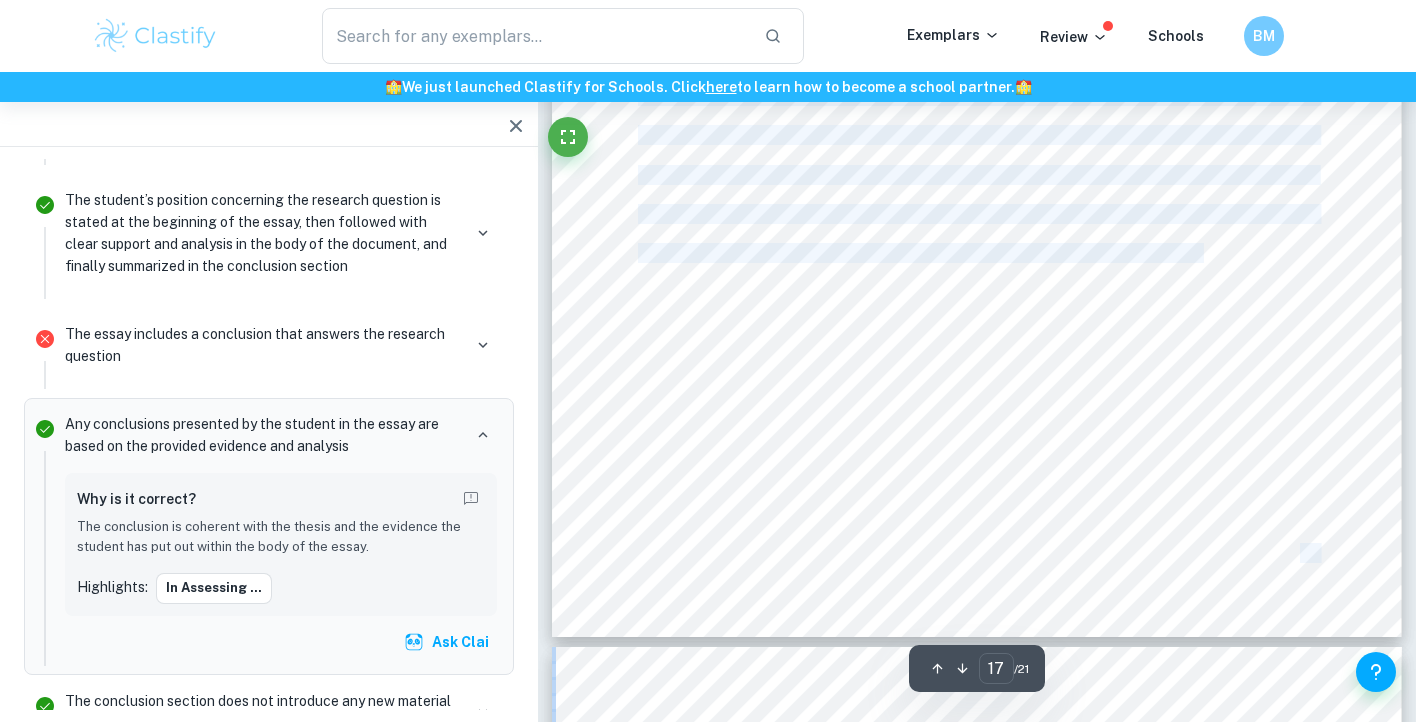 scroll, scrollTop: 20118, scrollLeft: 0, axis: vertical 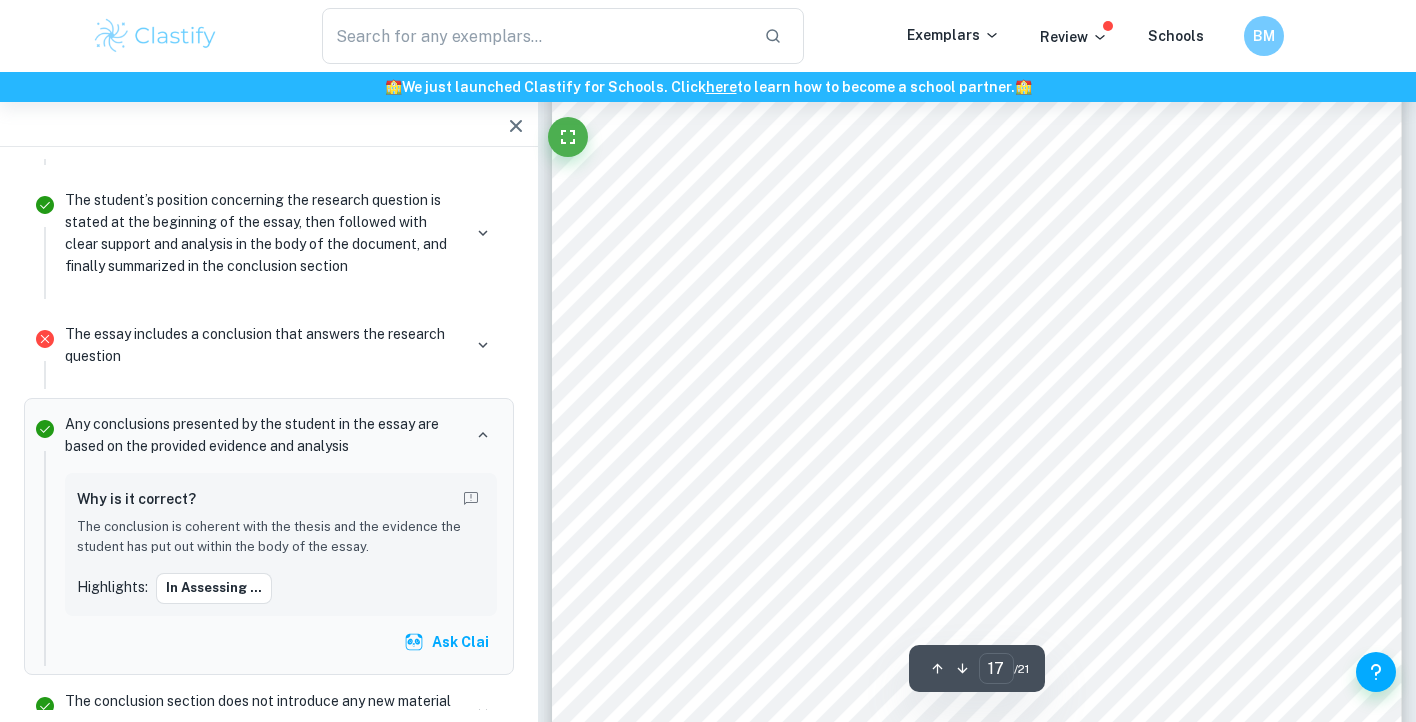 click on "remained confined by tradition and the tenacious existence of oppressive systems." at bounding box center (919, 351) 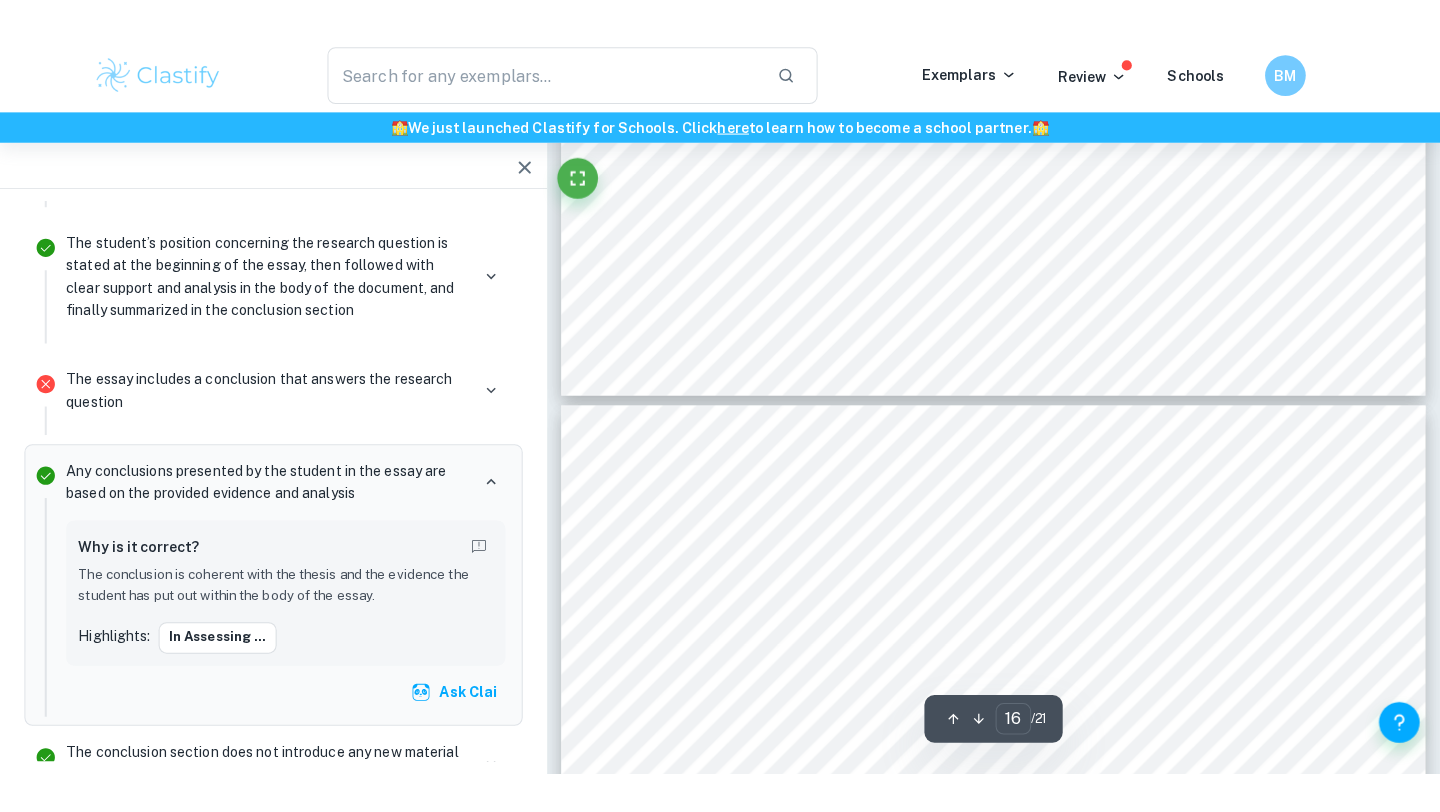 scroll, scrollTop: 18080, scrollLeft: 0, axis: vertical 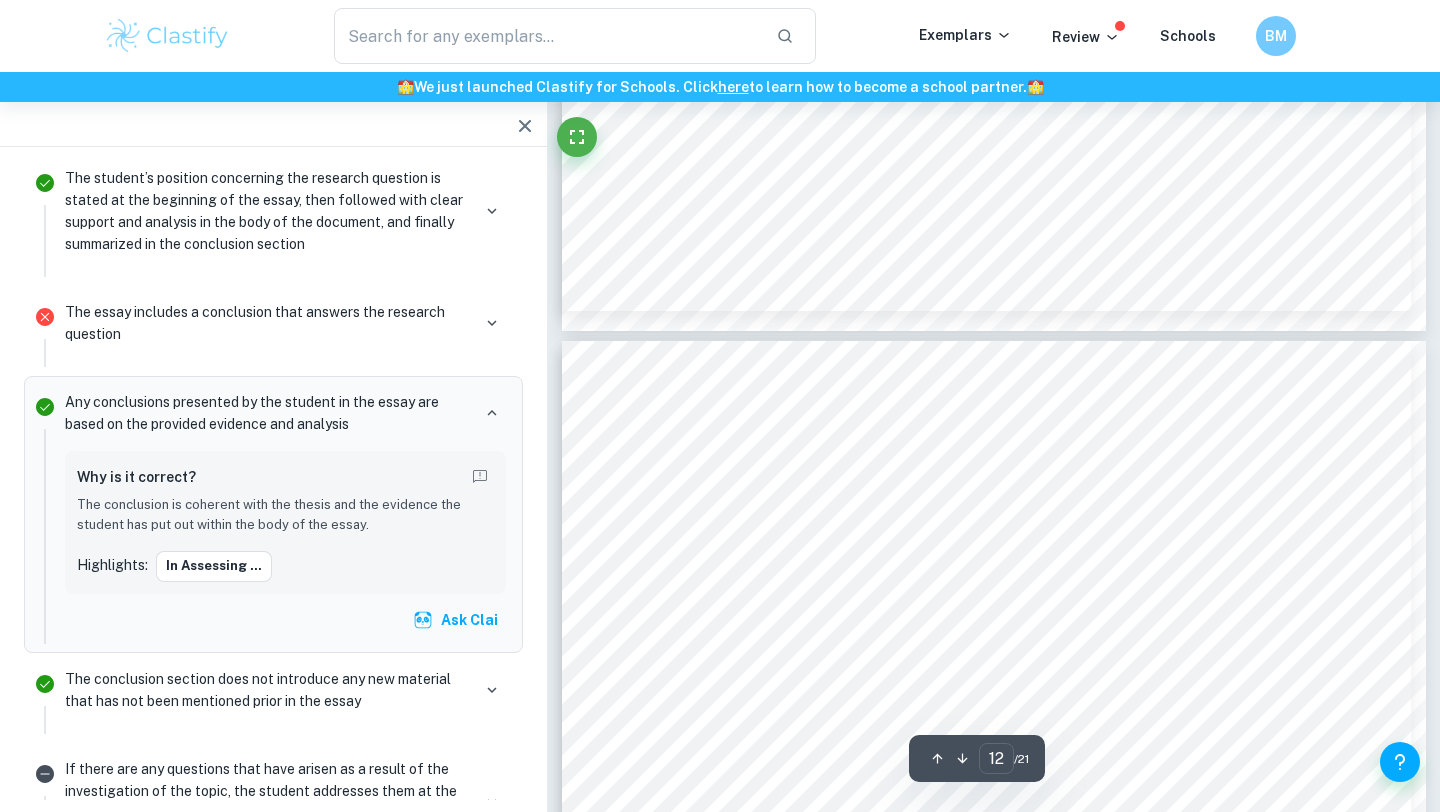type on "11" 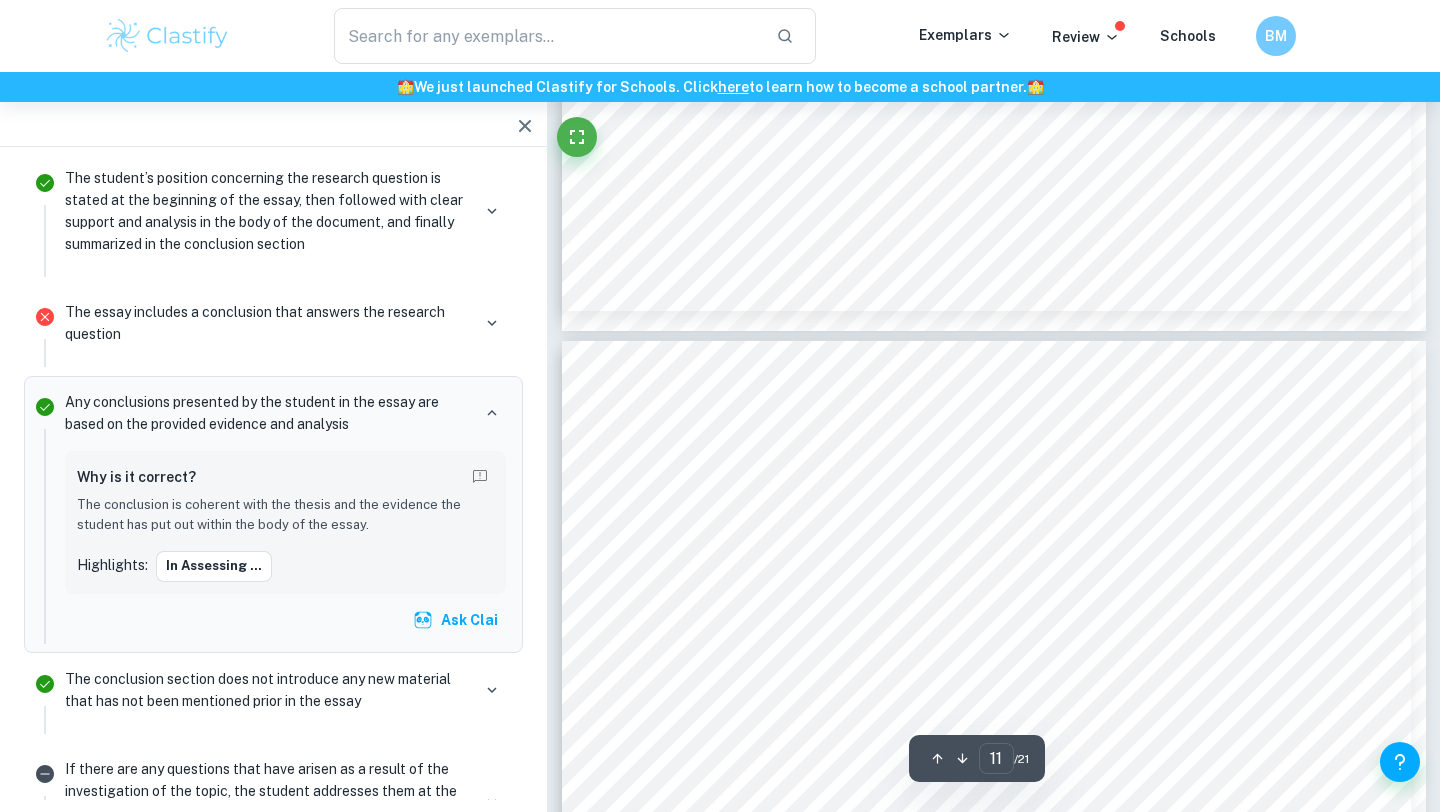 scroll, scrollTop: 13187, scrollLeft: 0, axis: vertical 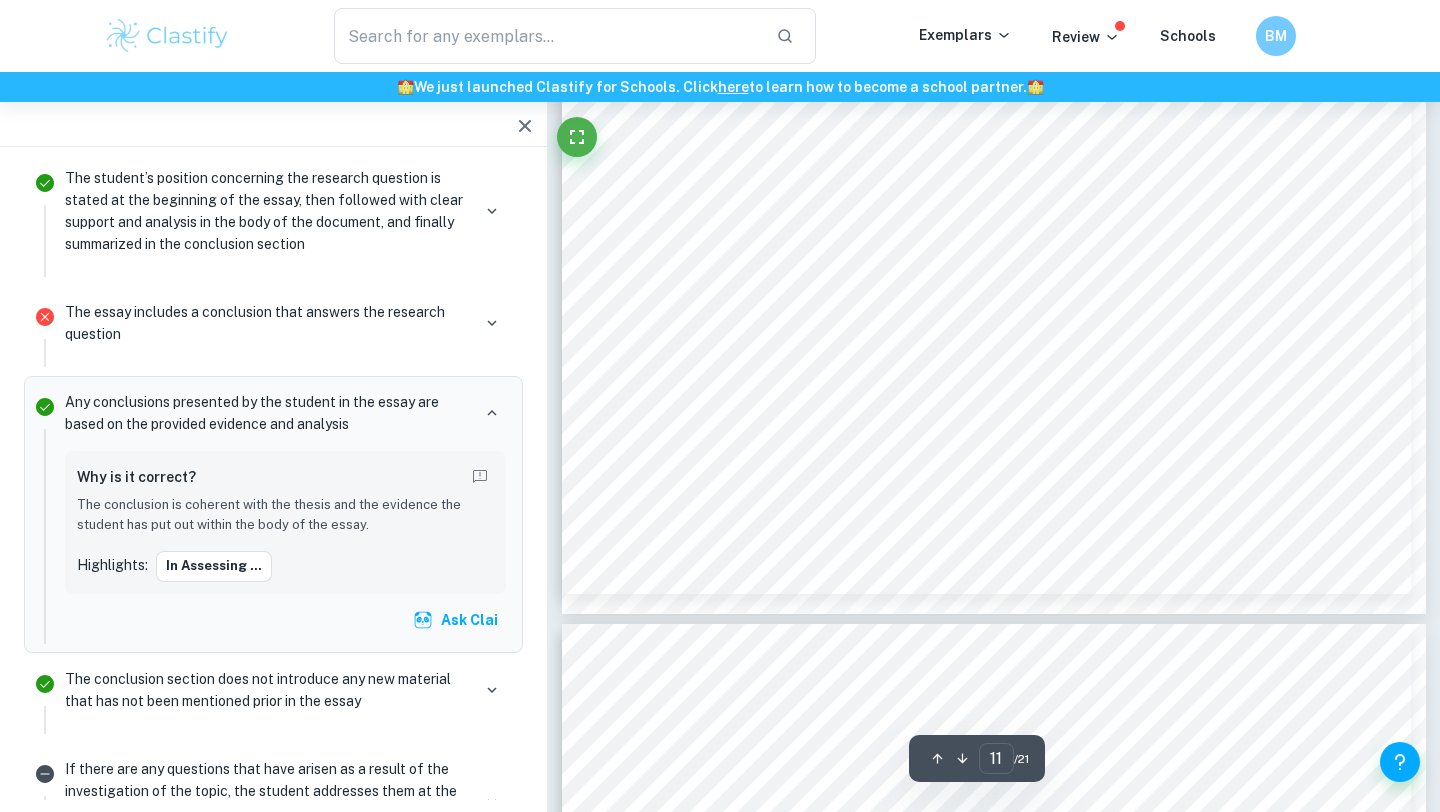 click 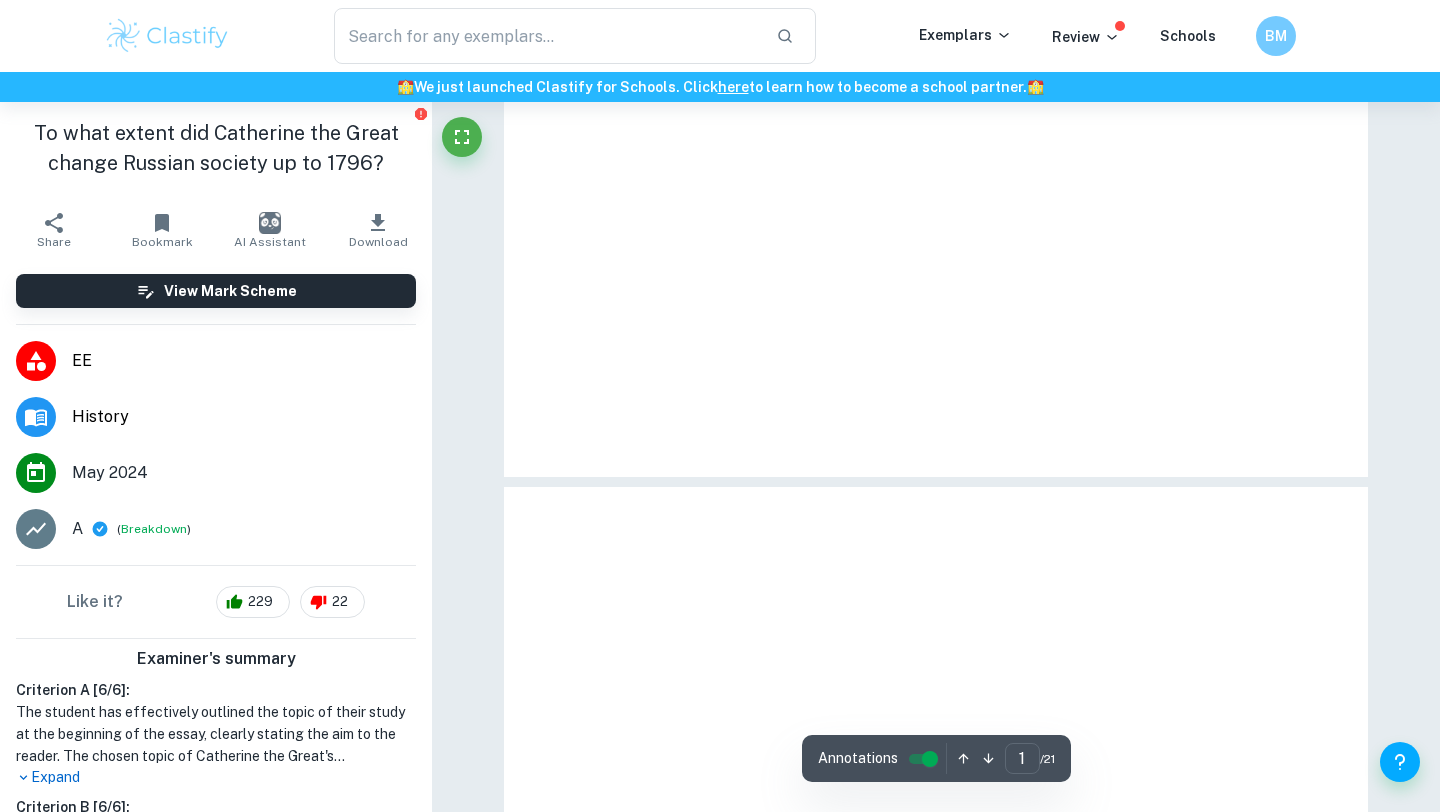 type on "11" 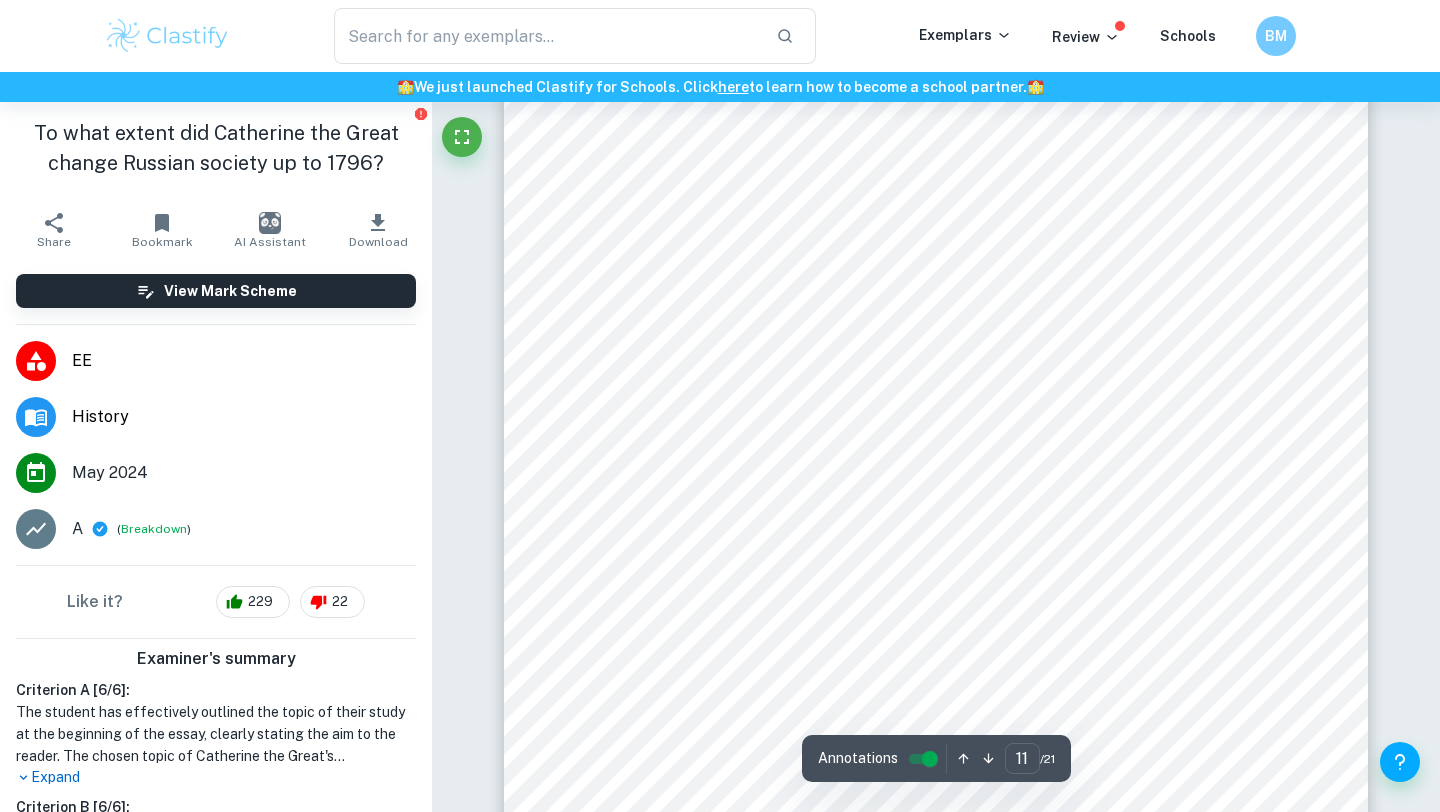 scroll, scrollTop: 12045, scrollLeft: 0, axis: vertical 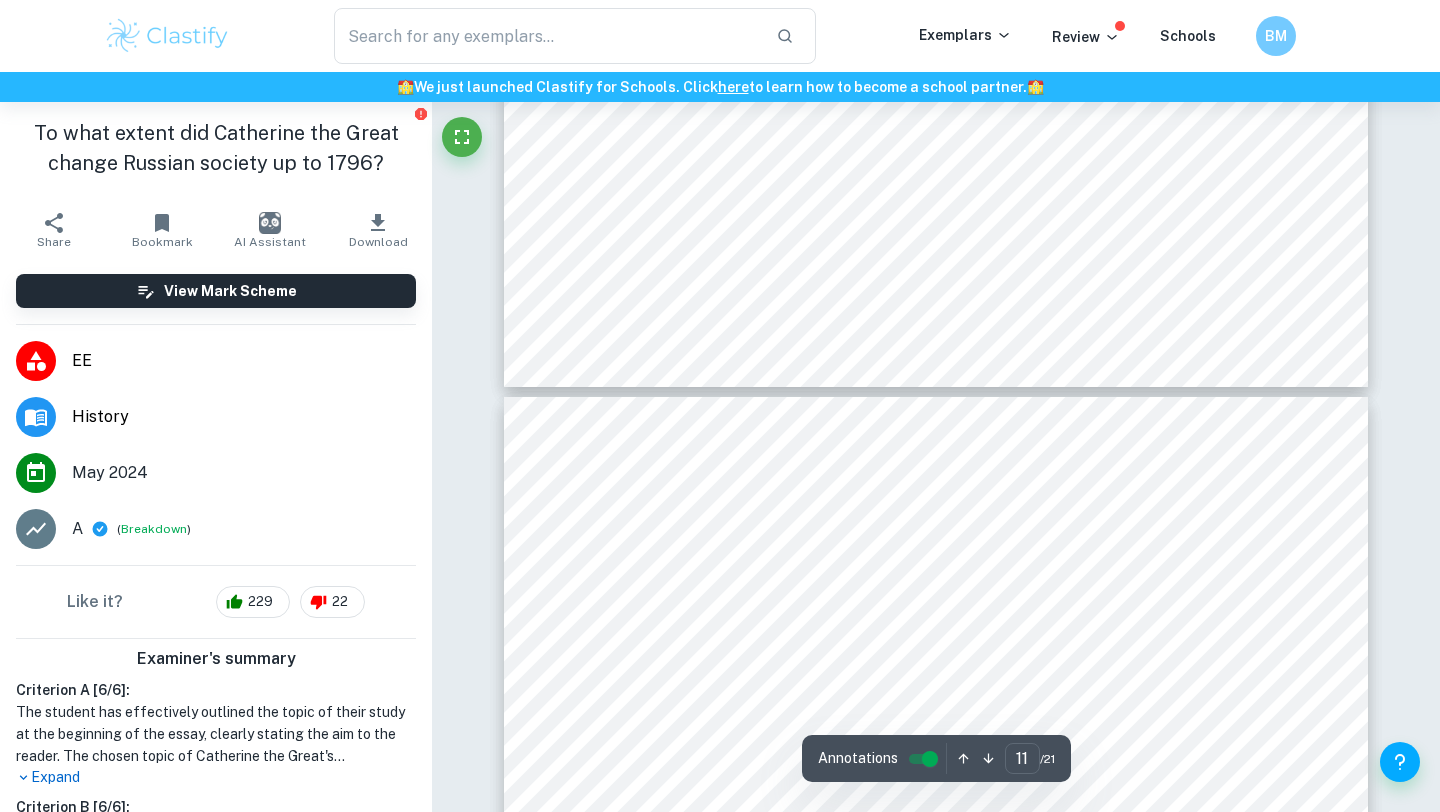 click 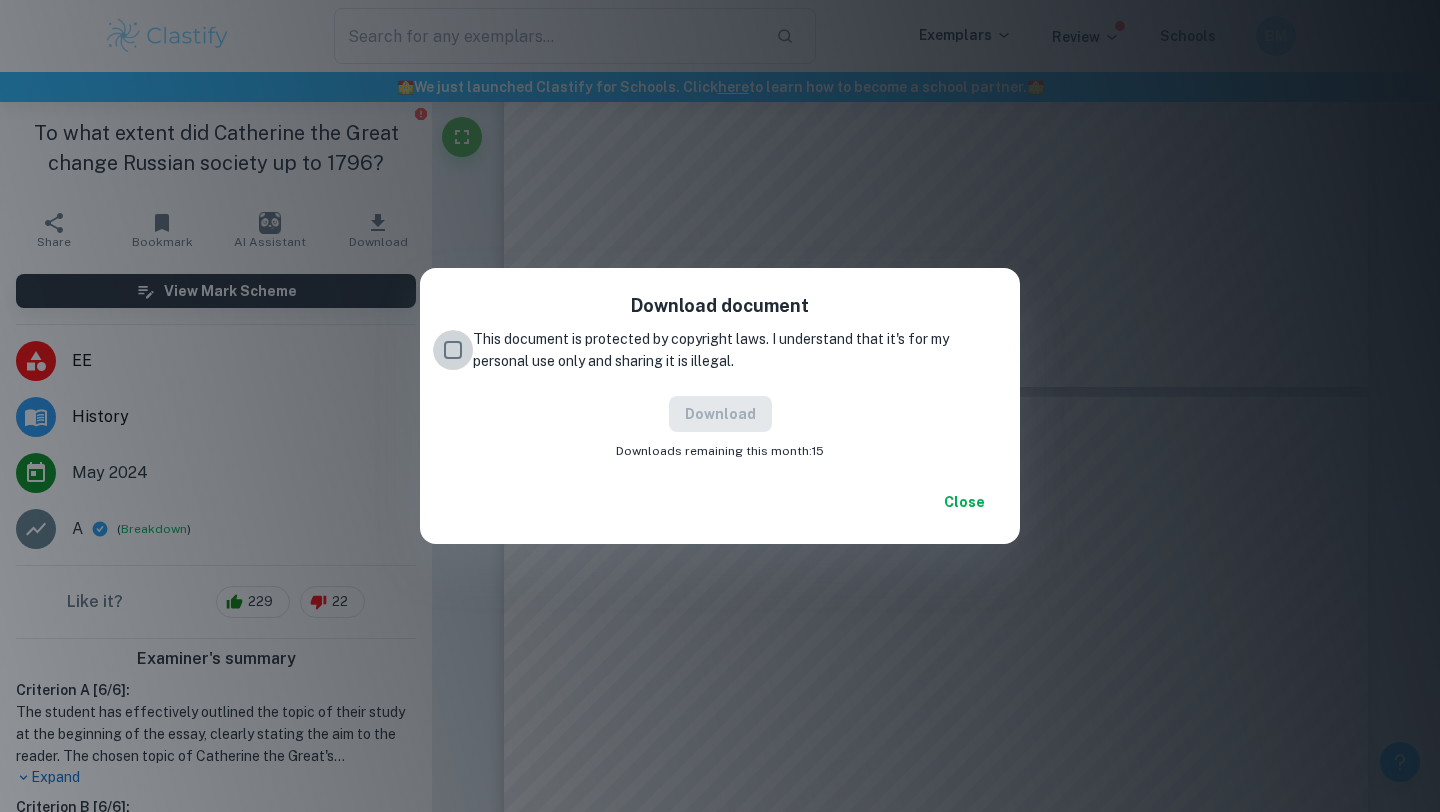 click on "This document is protected by copyright laws. I understand that it's for my personal use only and sharing it is illegal." at bounding box center (453, 350) 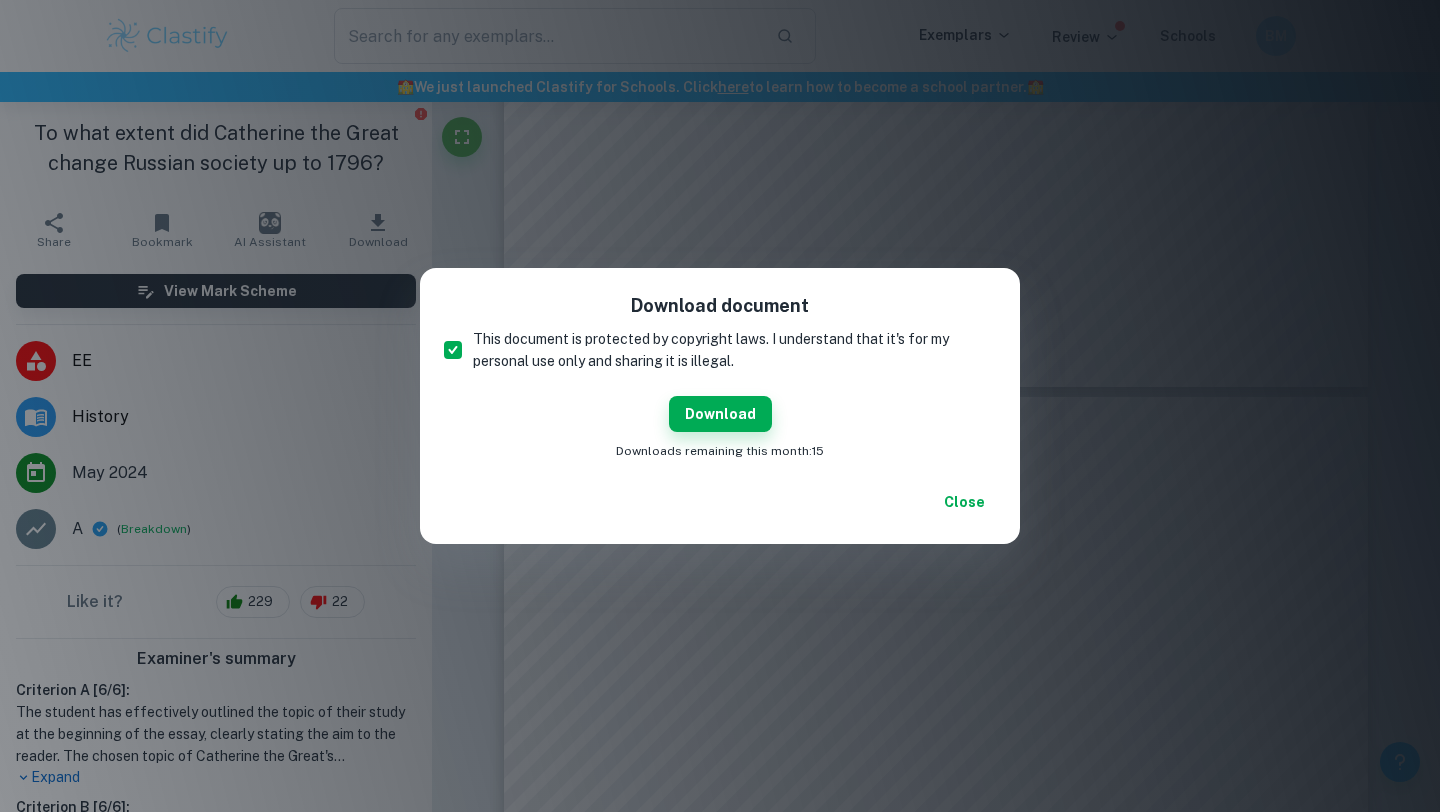 scroll, scrollTop: 12046, scrollLeft: 0, axis: vertical 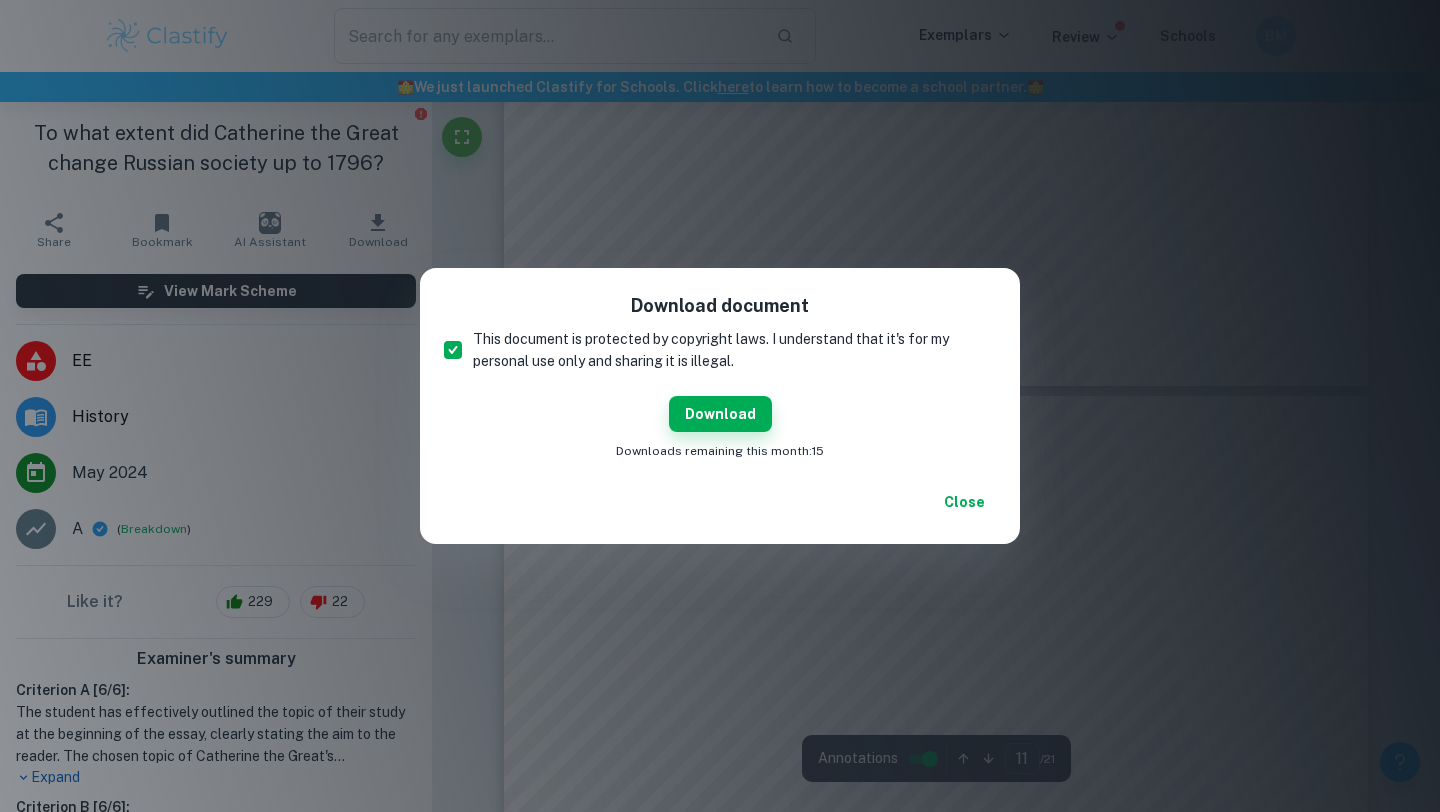 drag, startPoint x: 723, startPoint y: 412, endPoint x: 559, endPoint y: 363, distance: 171.16367 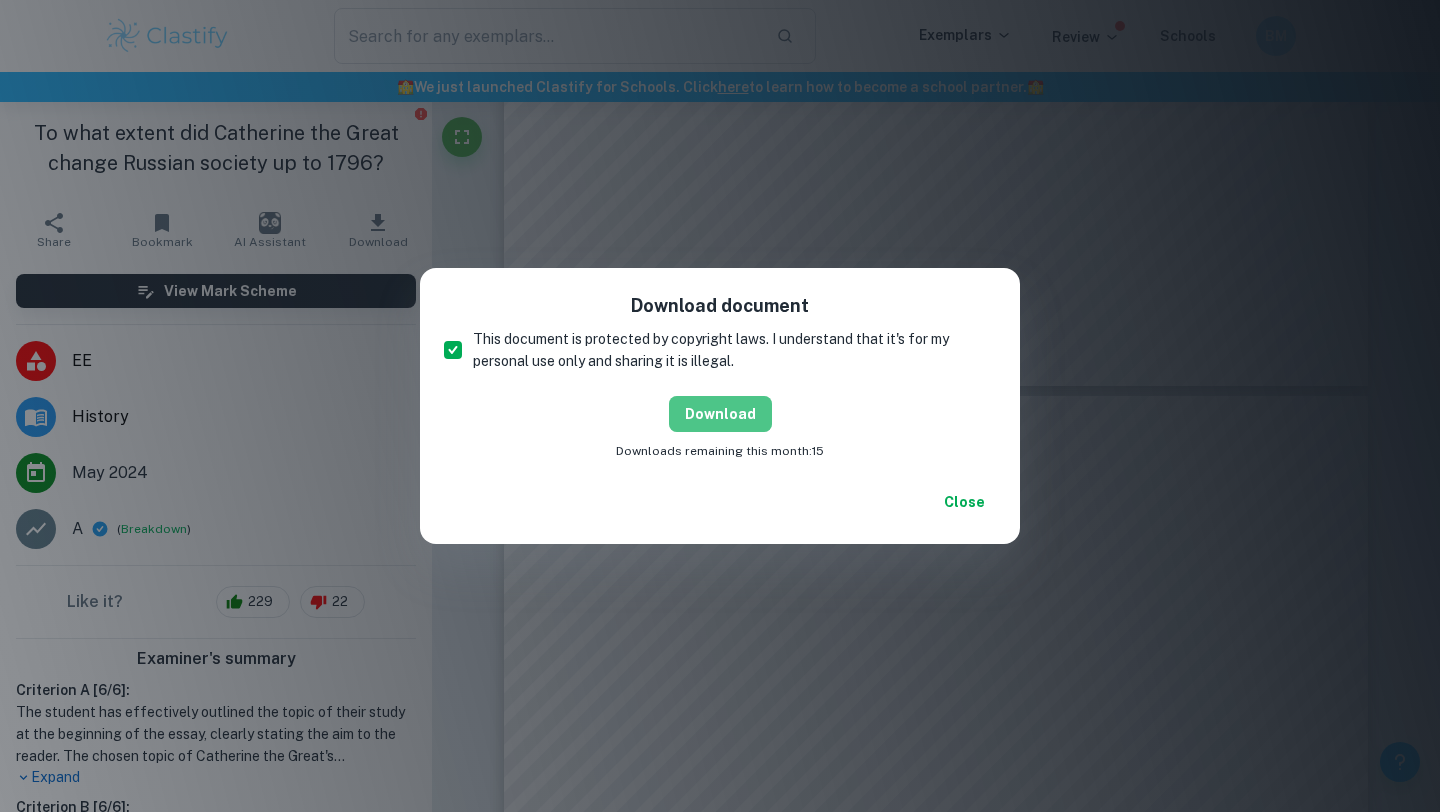 click on "Download" at bounding box center [720, 414] 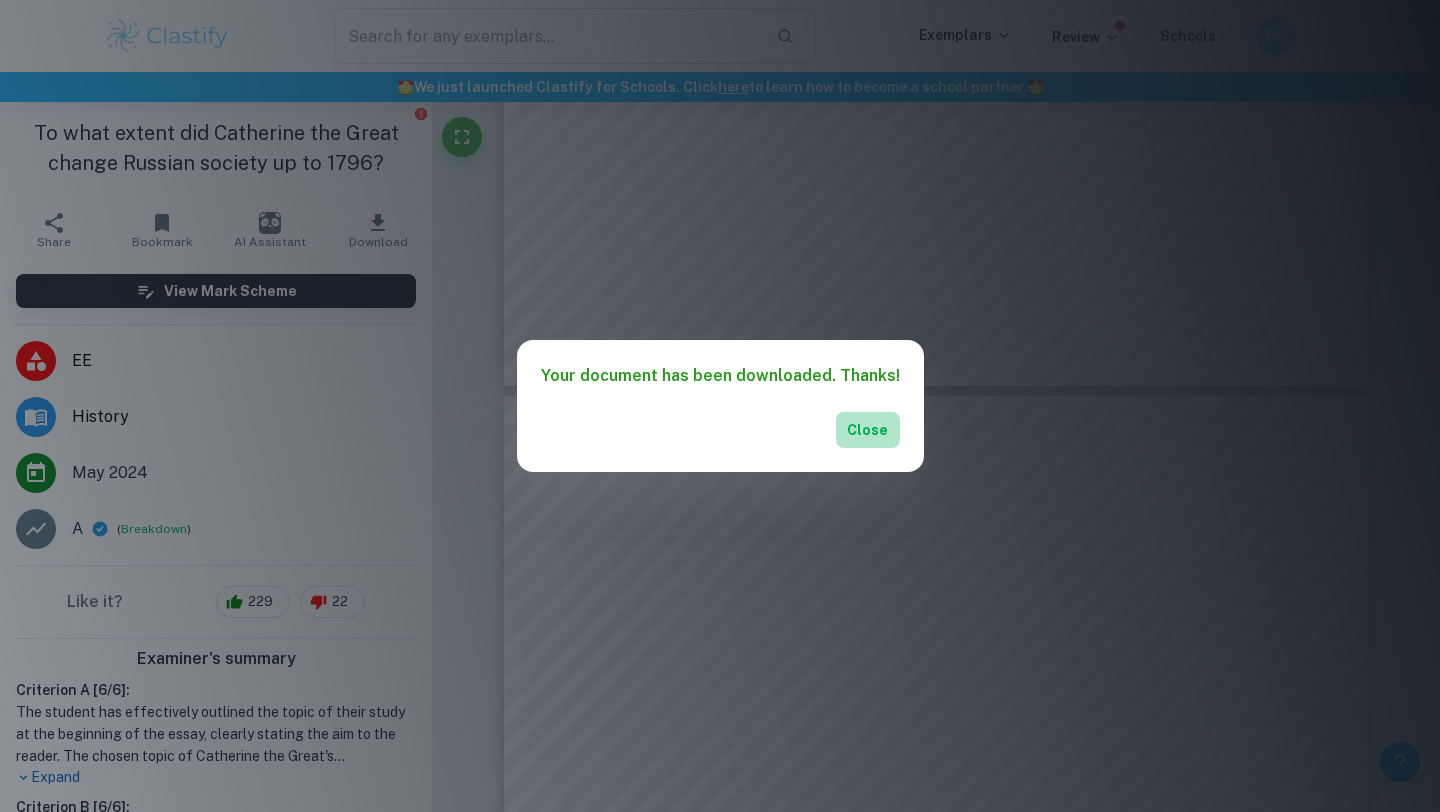 click on "Close" at bounding box center [868, 430] 